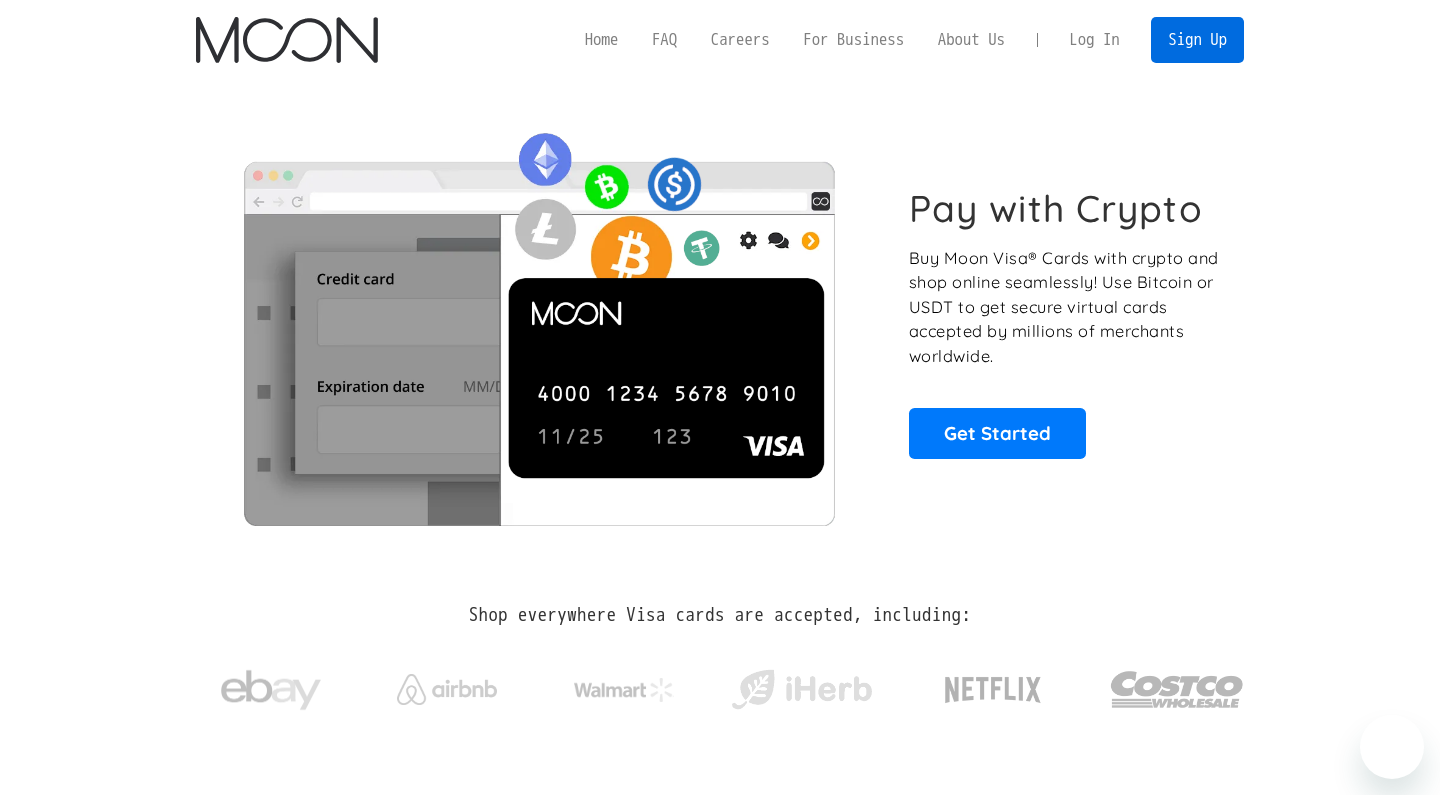 scroll, scrollTop: 0, scrollLeft: 0, axis: both 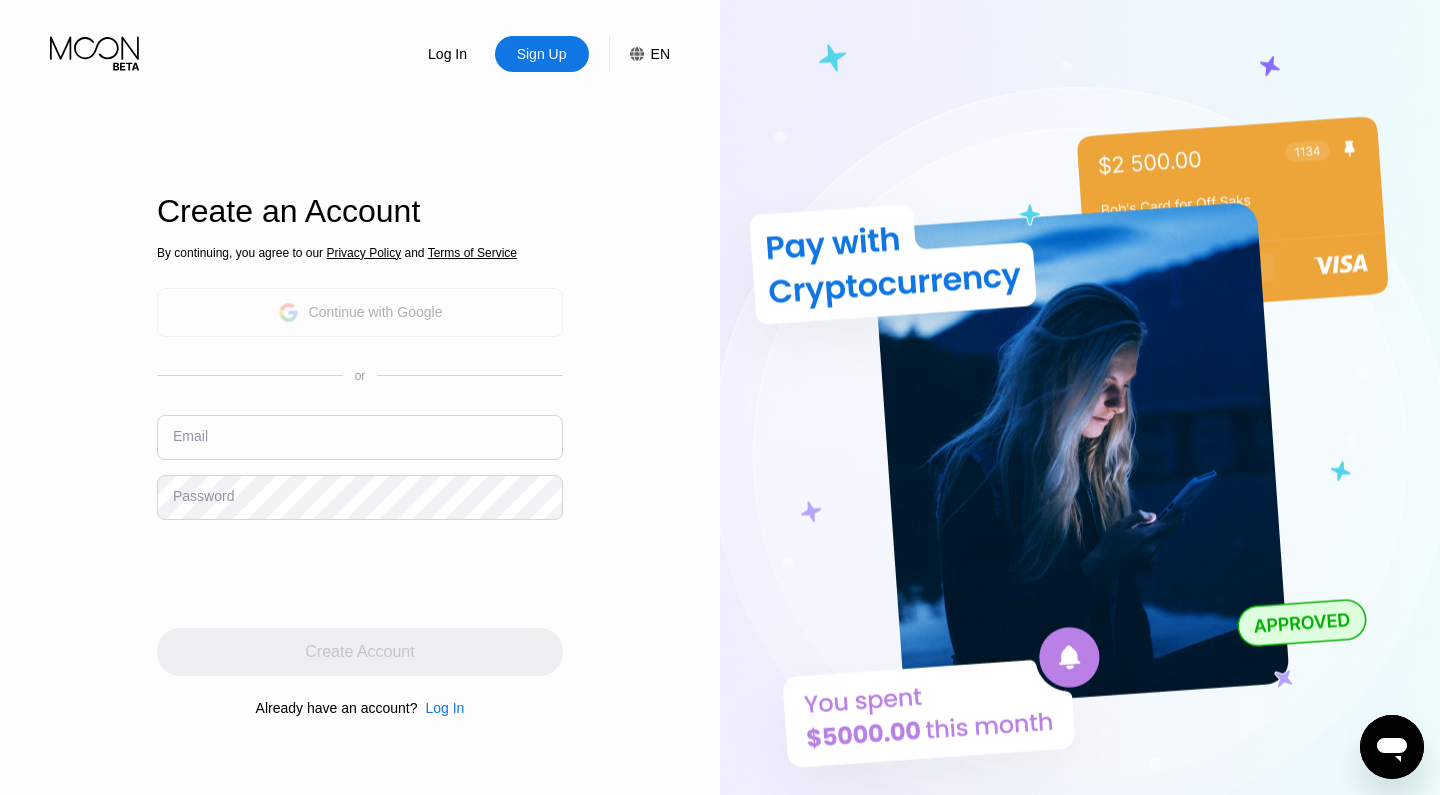 click on "Continue with Google" at bounding box center (360, 312) 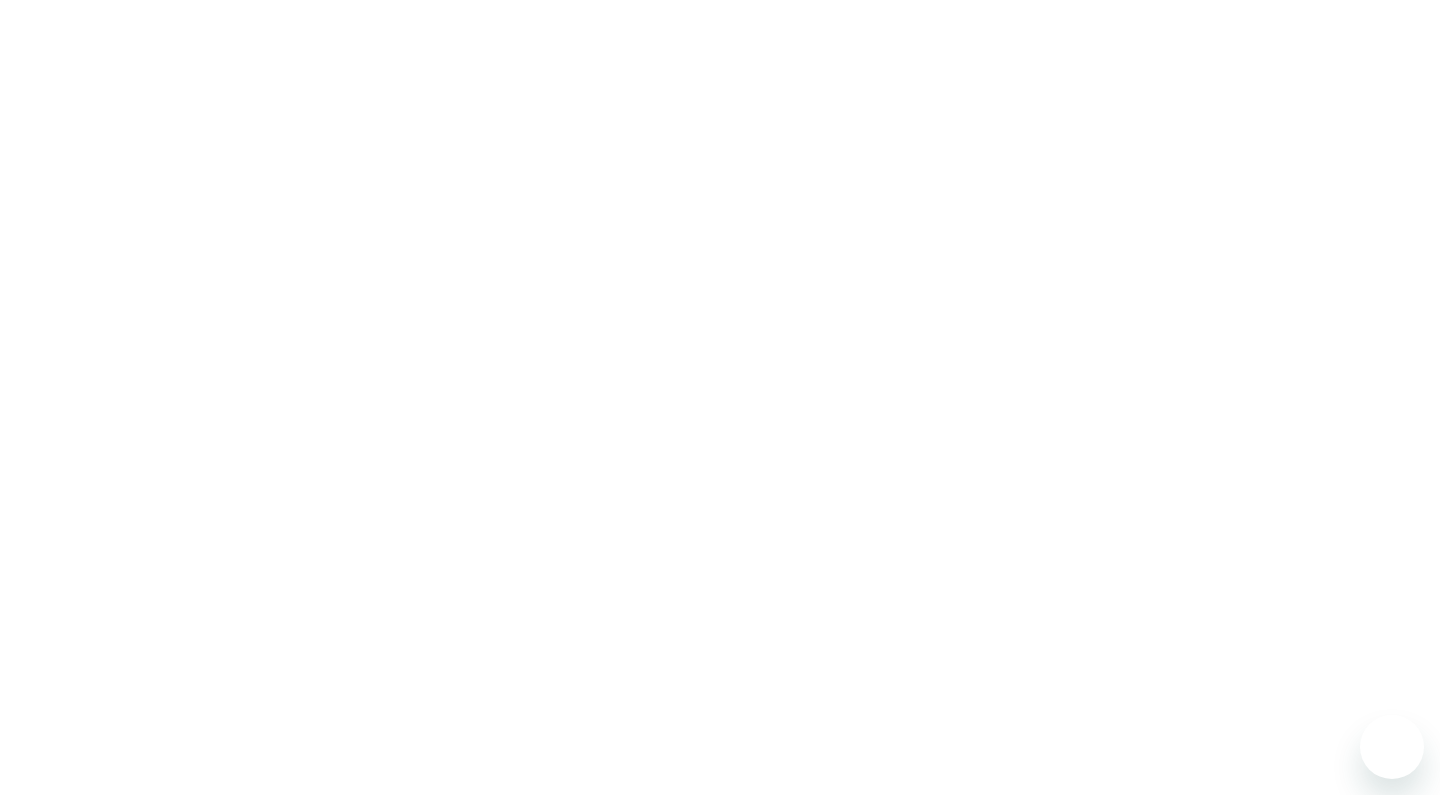 scroll, scrollTop: 0, scrollLeft: 0, axis: both 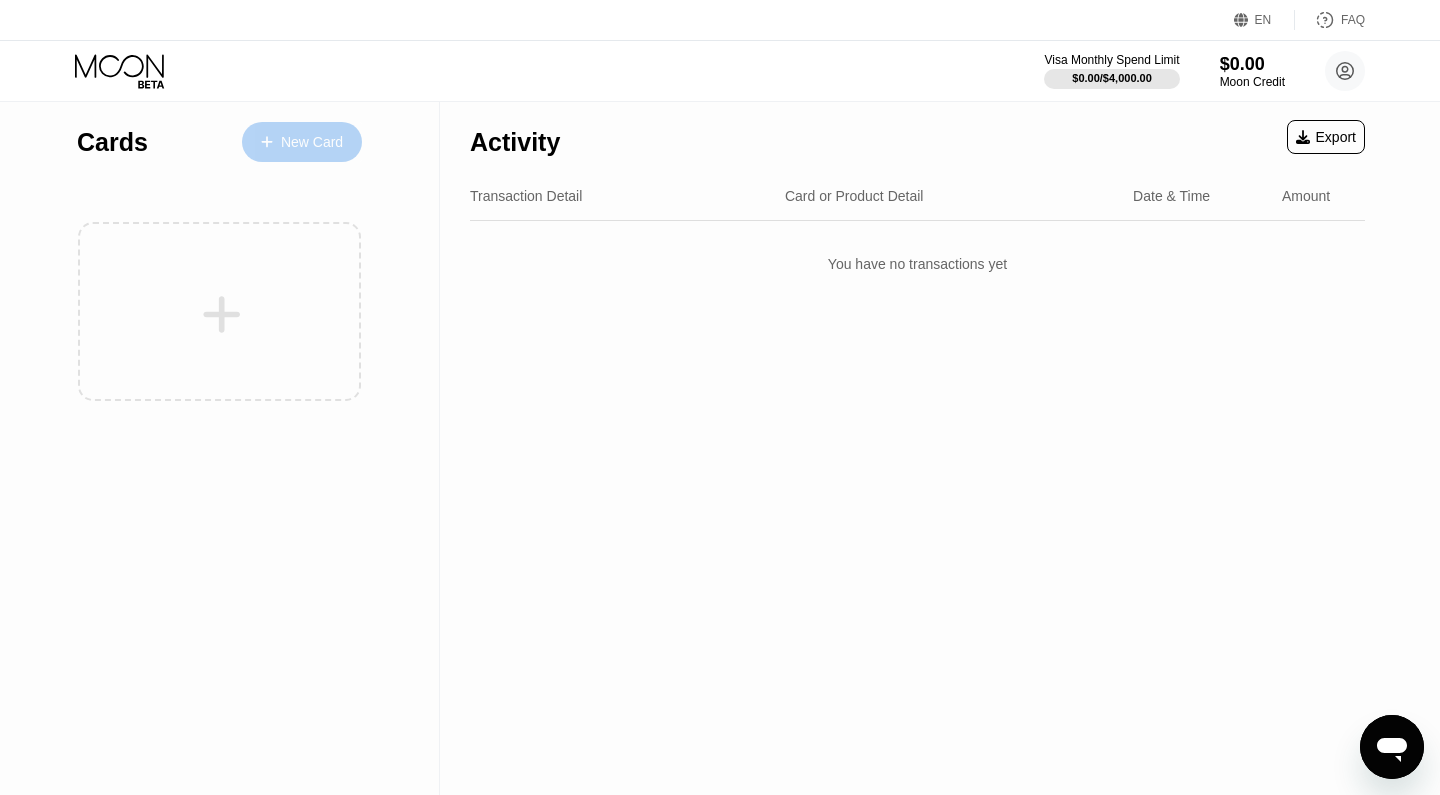 click on "New Card" at bounding box center (312, 142) 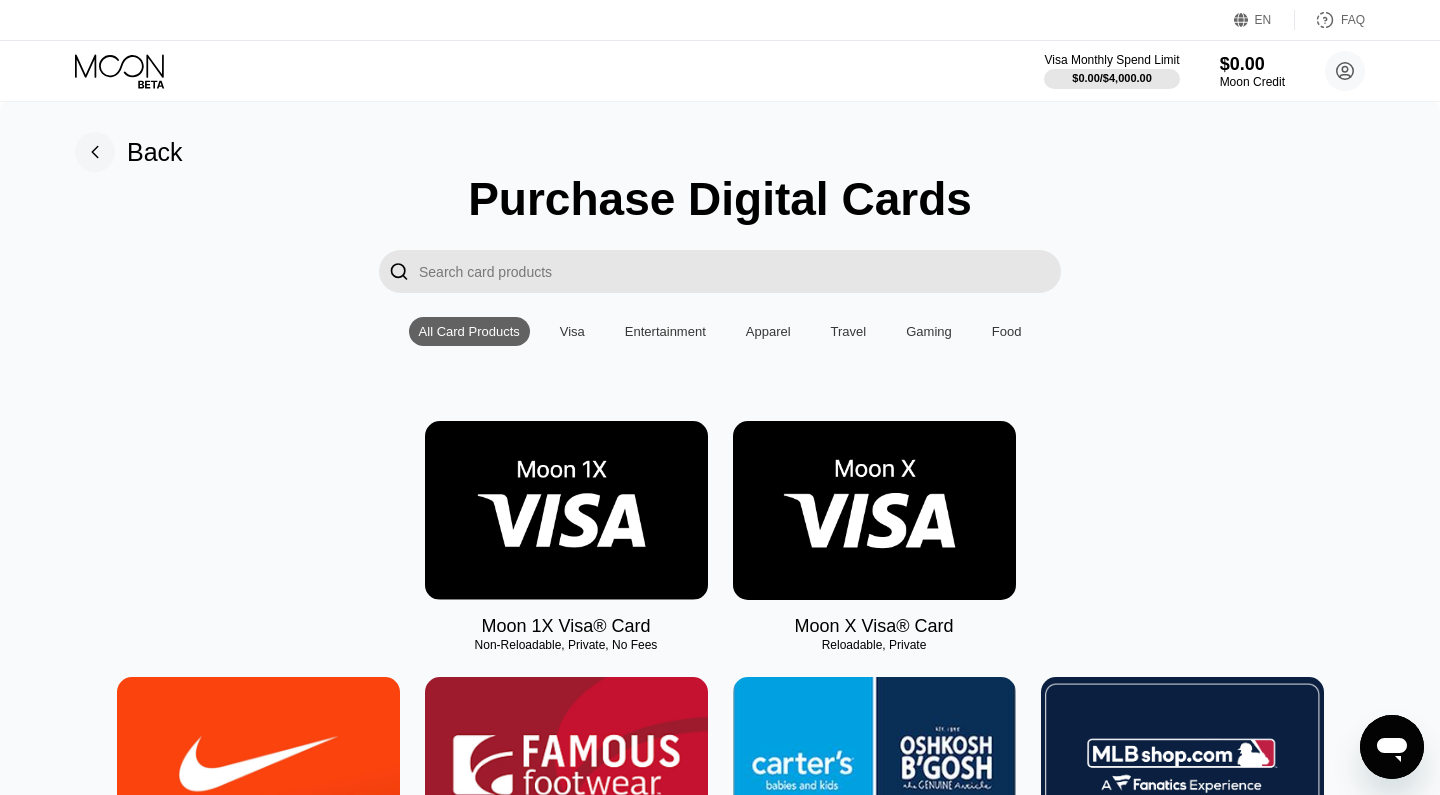 click at bounding box center [874, 510] 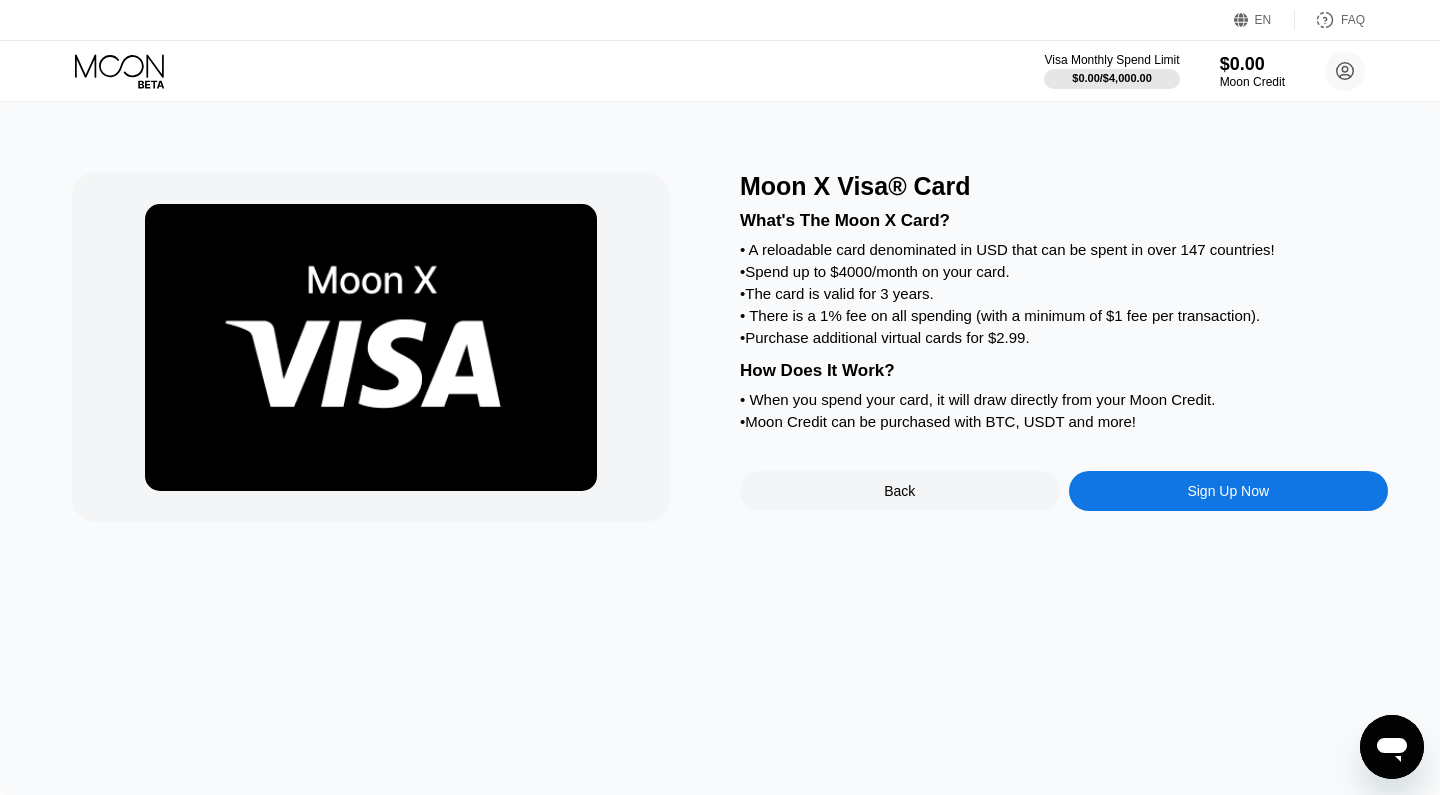 click on "Sign Up Now" at bounding box center [1229, 491] 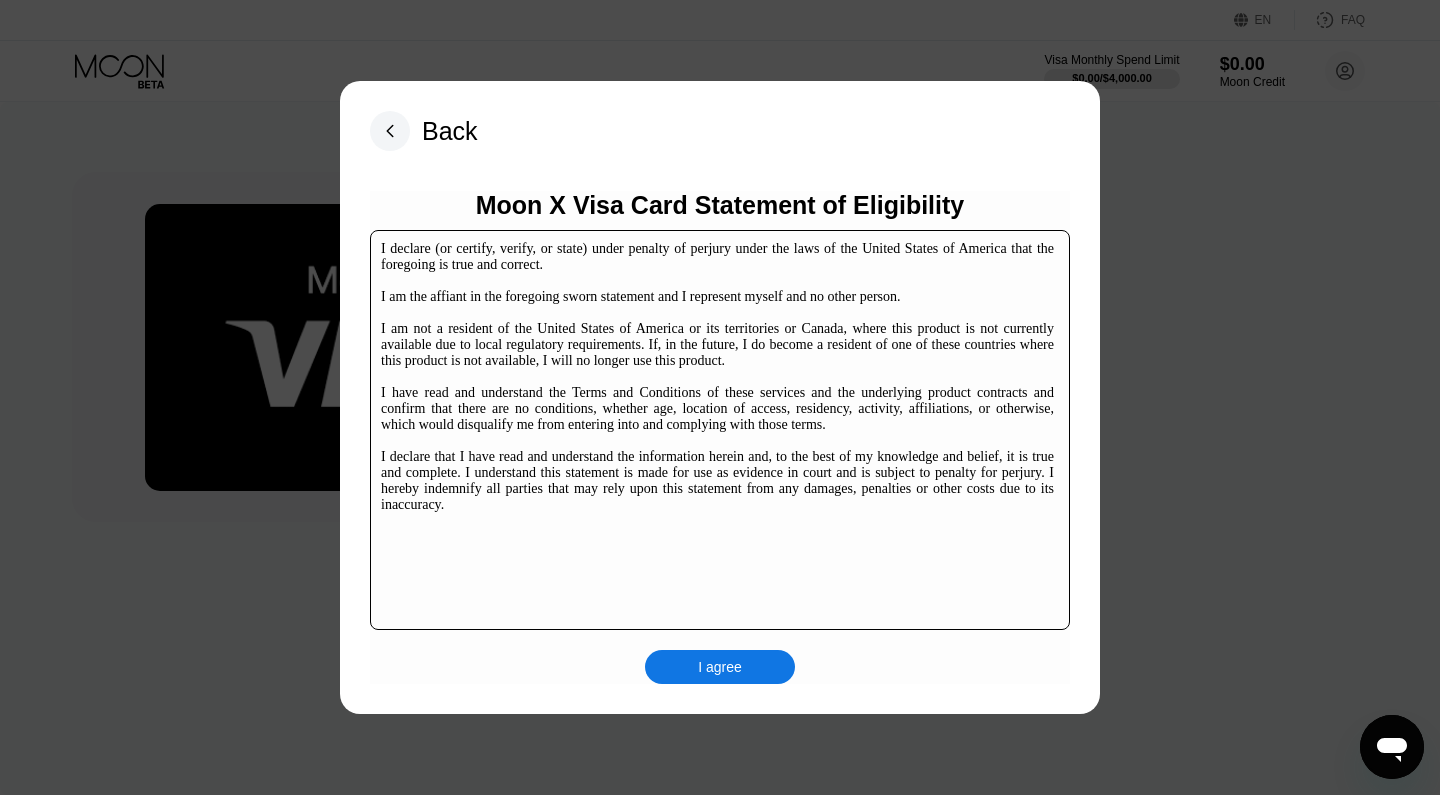 click on "I agree" at bounding box center (720, 667) 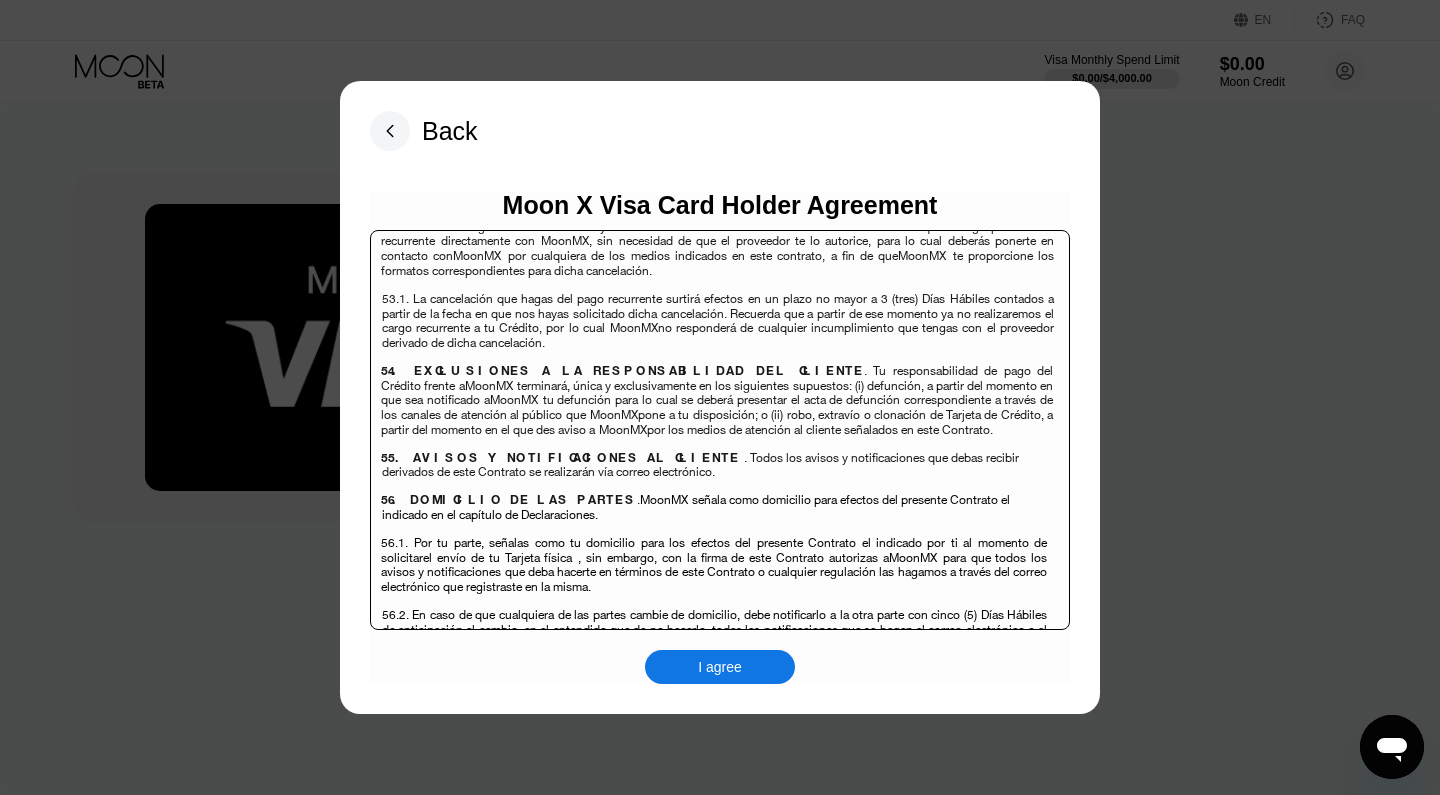 scroll, scrollTop: 13232, scrollLeft: 0, axis: vertical 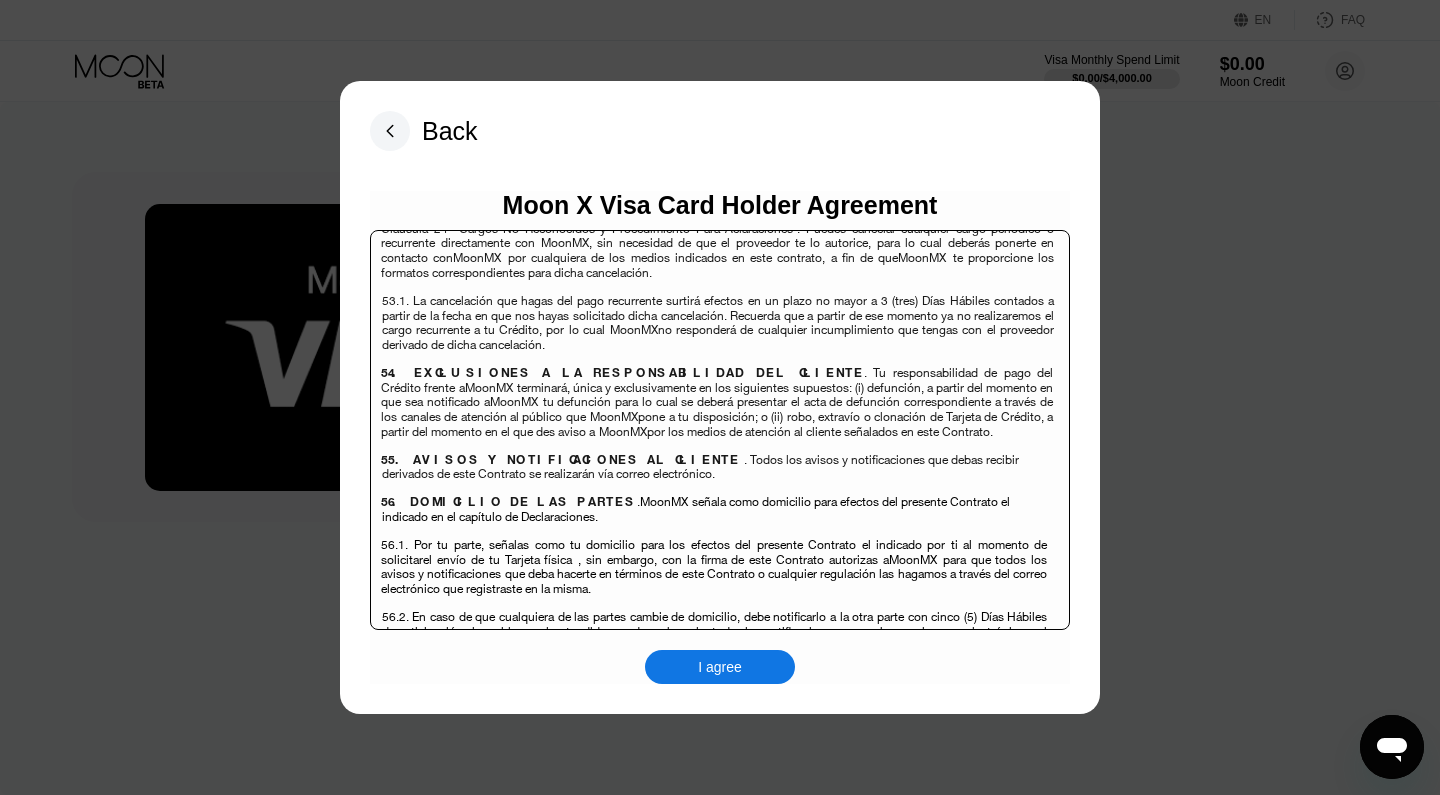 click on "I agree" at bounding box center [720, 667] 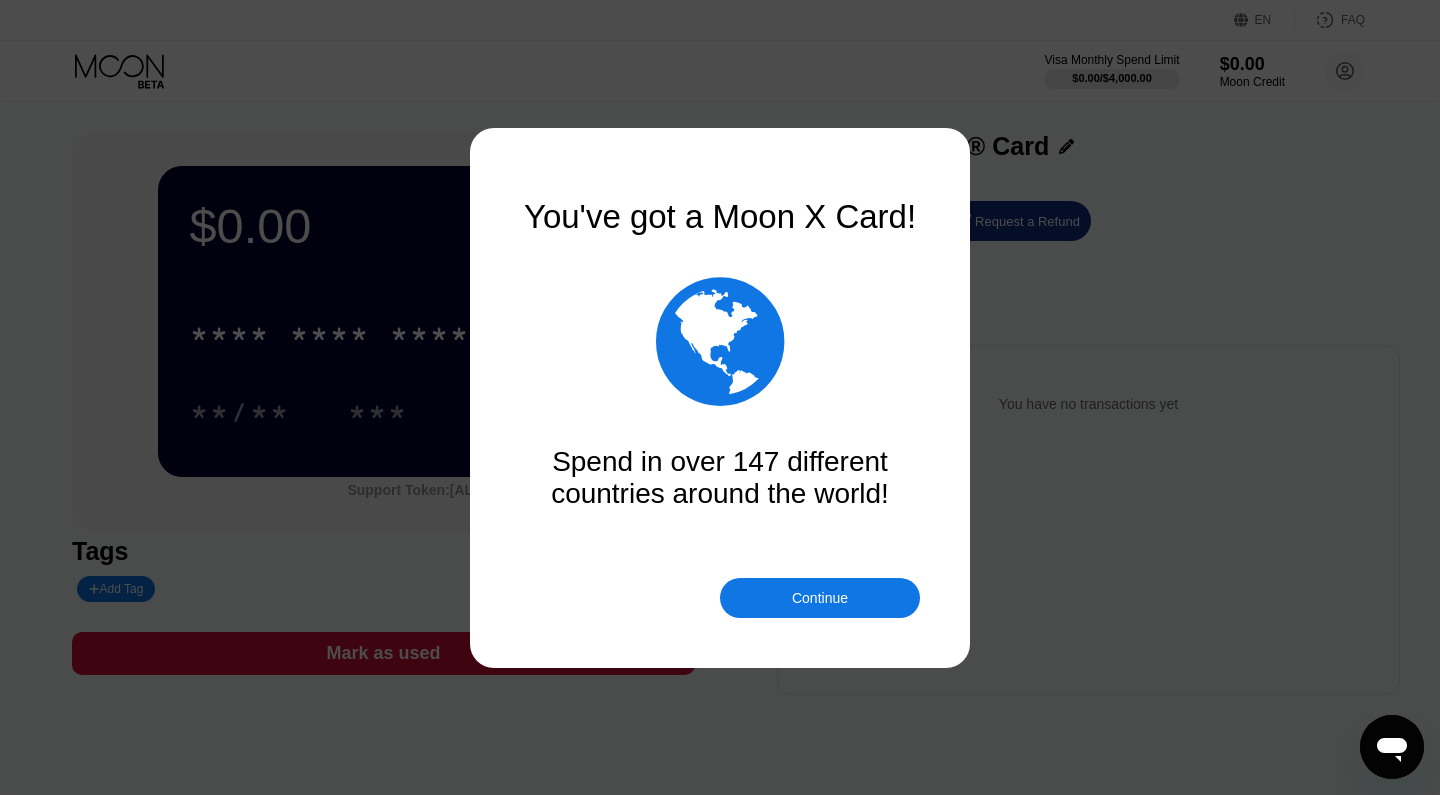 click on "Continue" at bounding box center [820, 598] 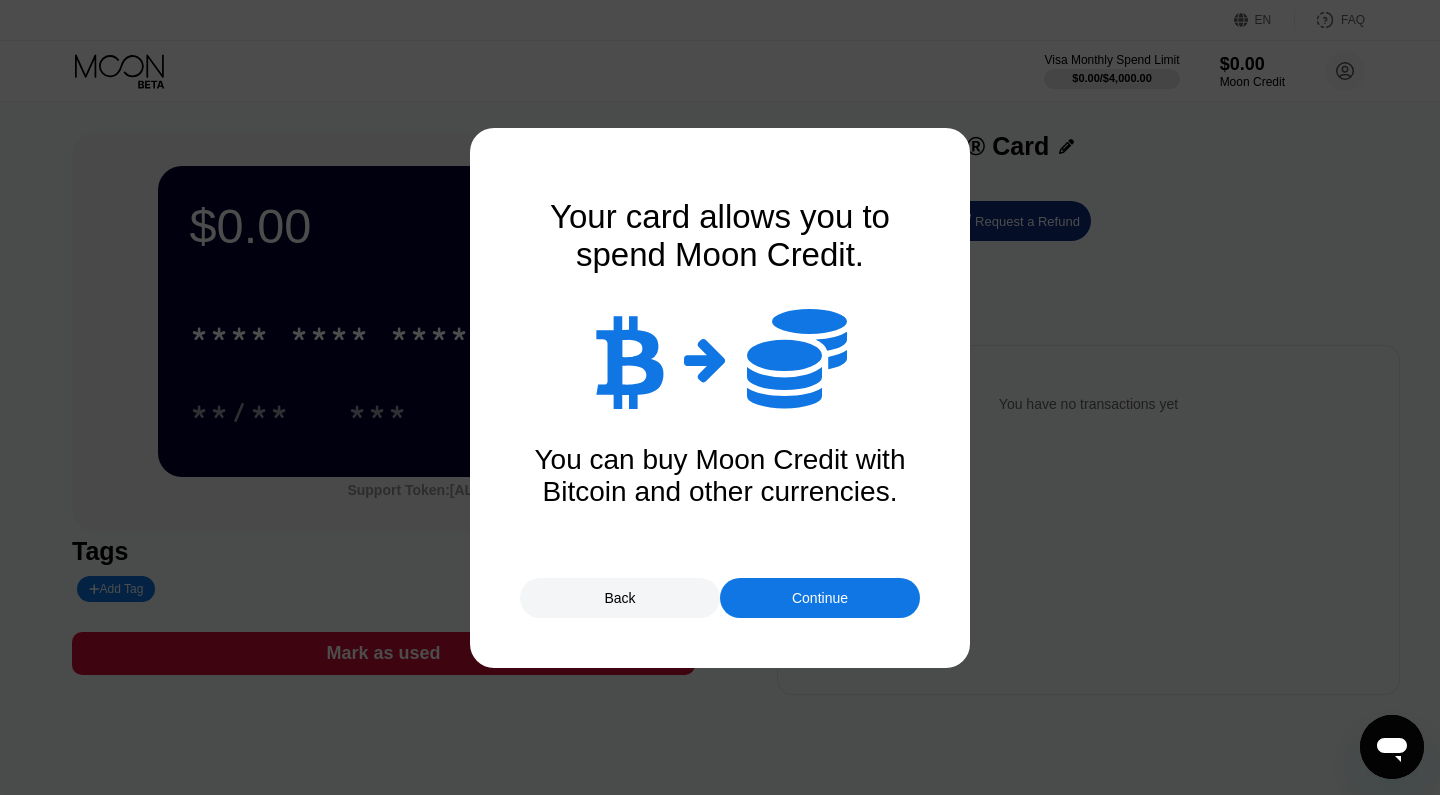 click on "Continue" at bounding box center (820, 598) 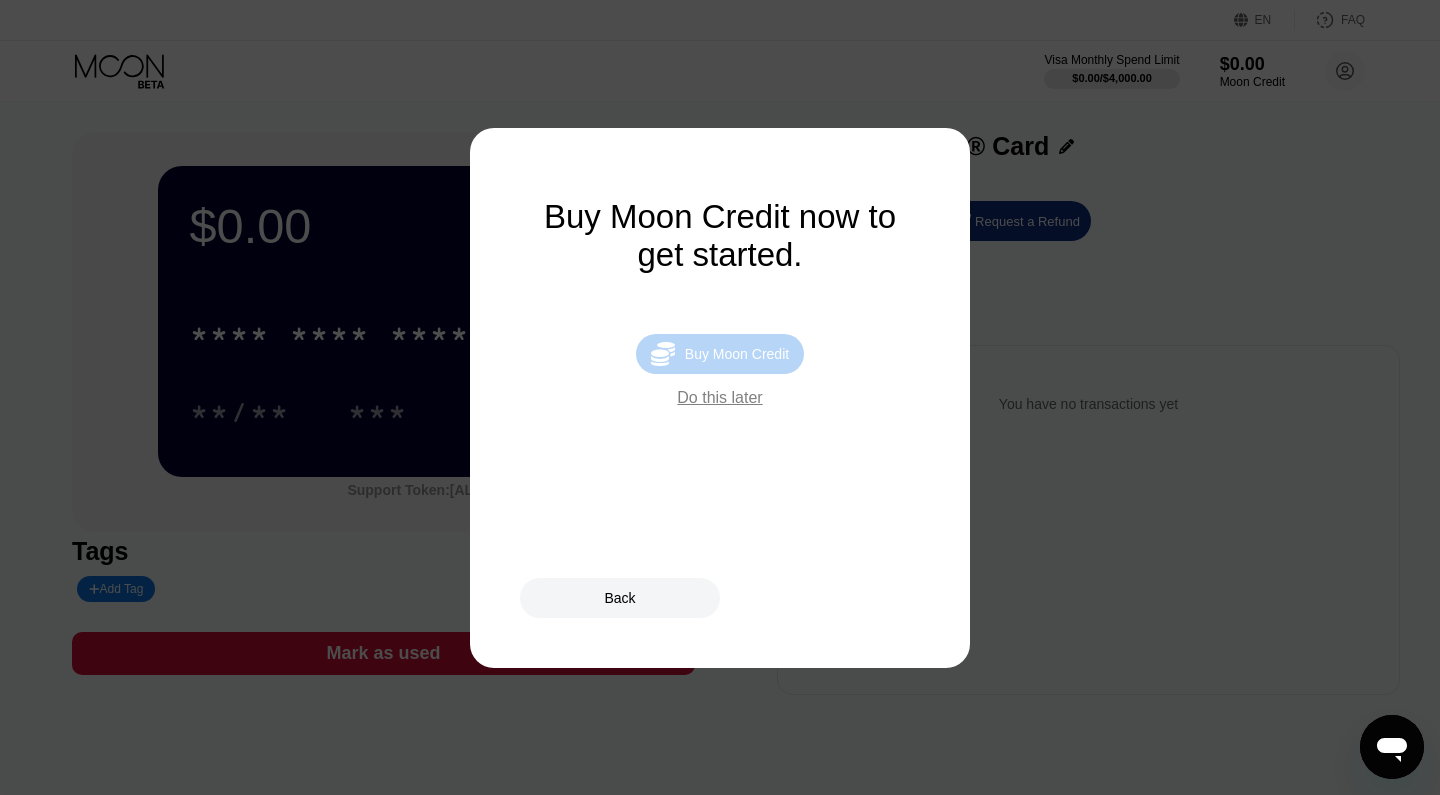 click on "Buy Moon Credit" at bounding box center [737, 354] 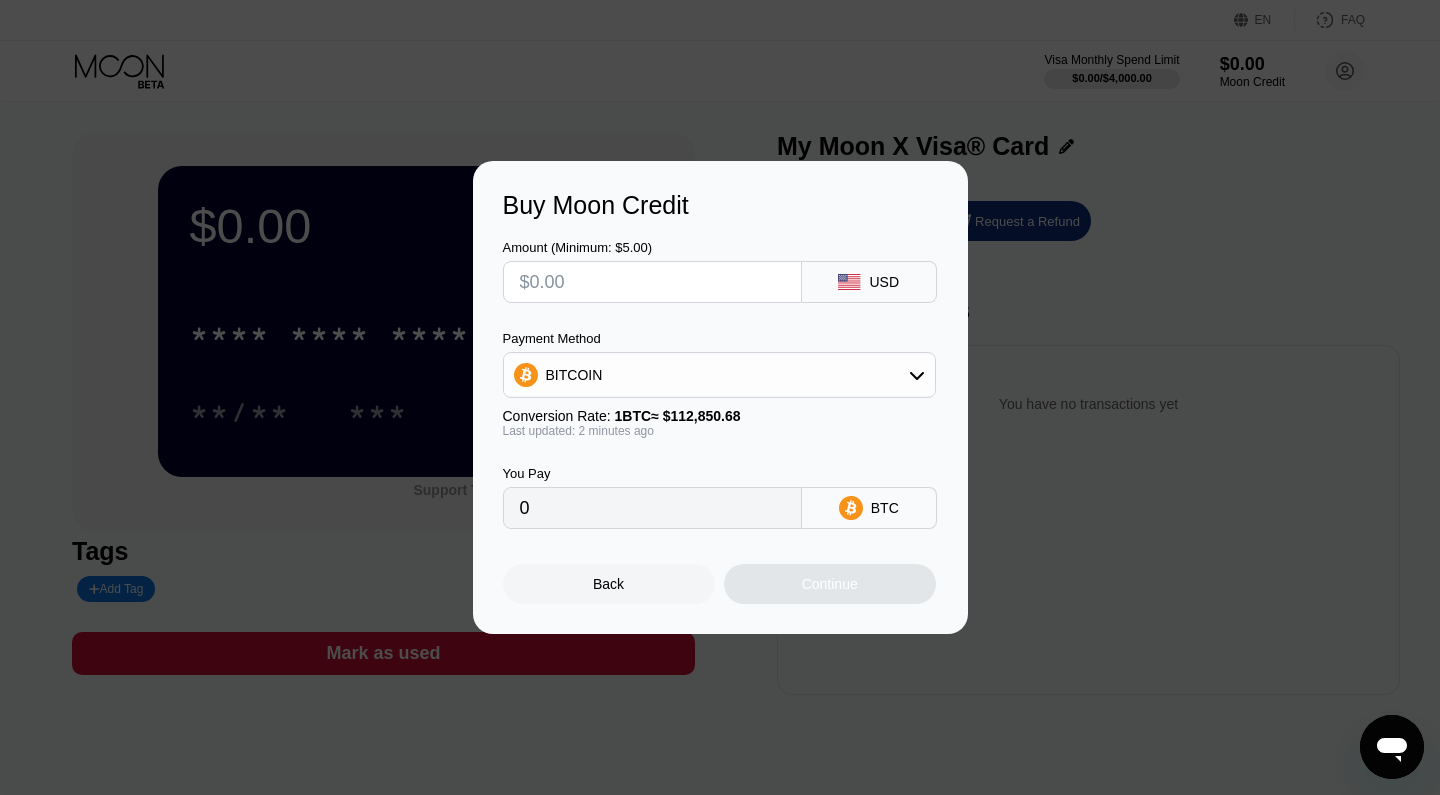 scroll, scrollTop: 0, scrollLeft: 0, axis: both 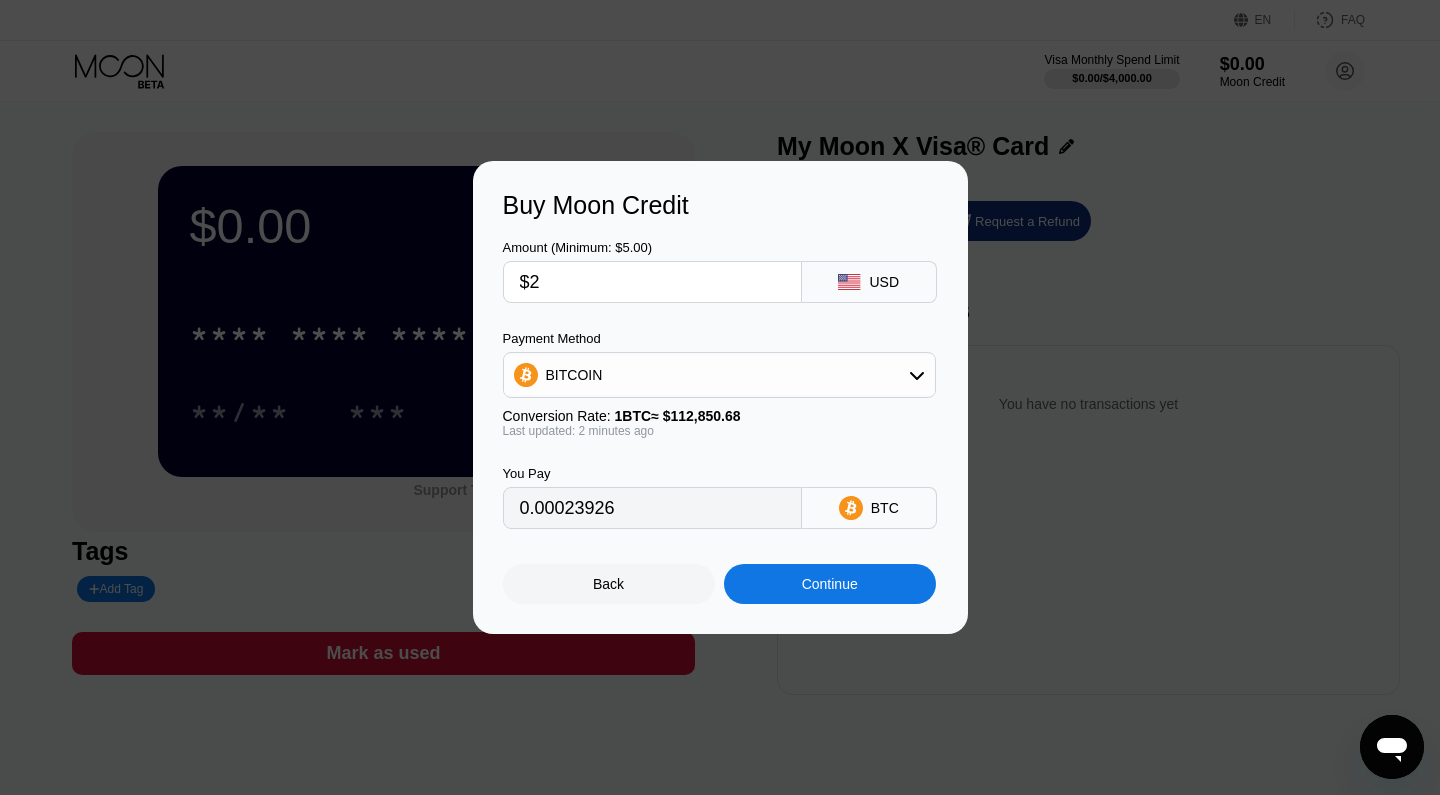 type on "$27" 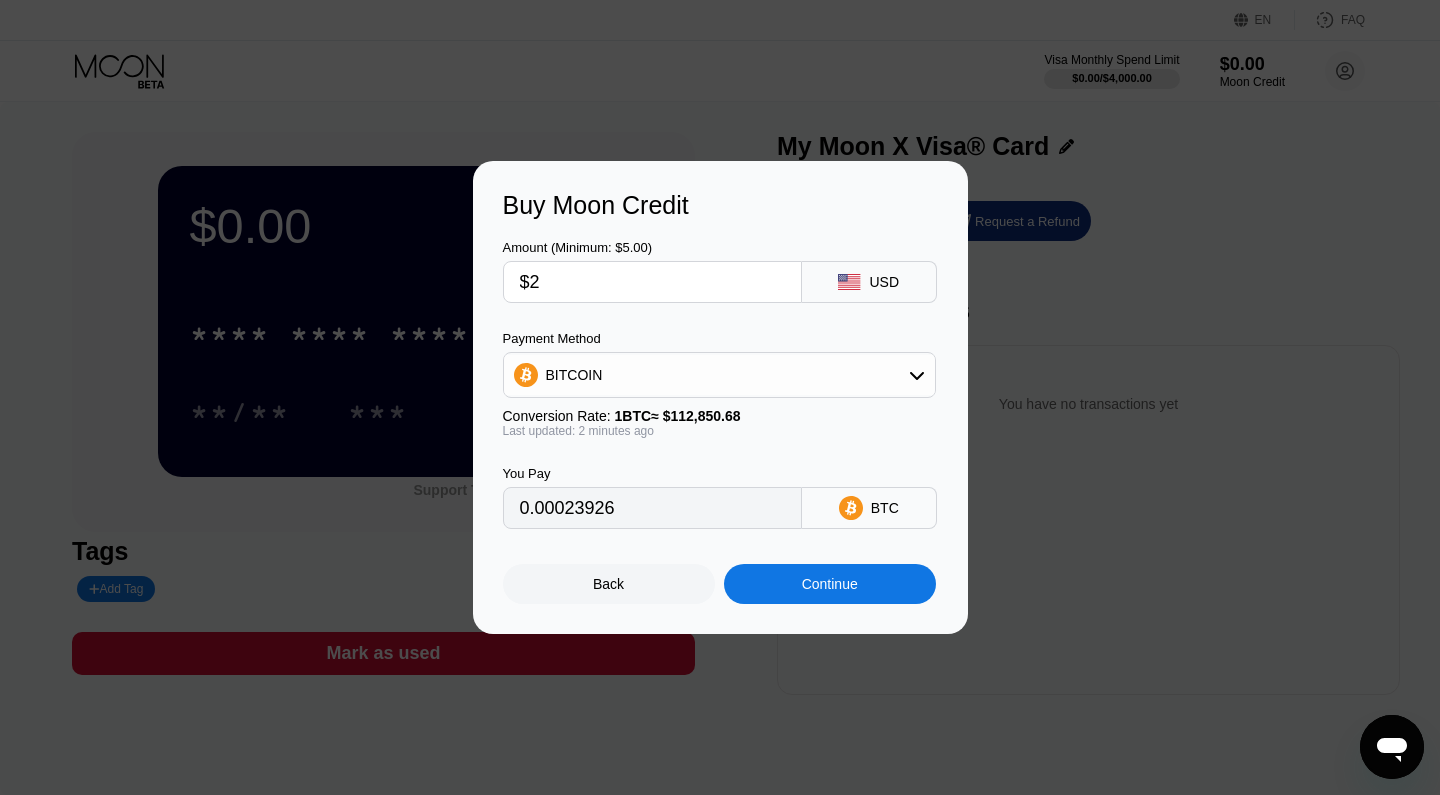 type on "0.00023926" 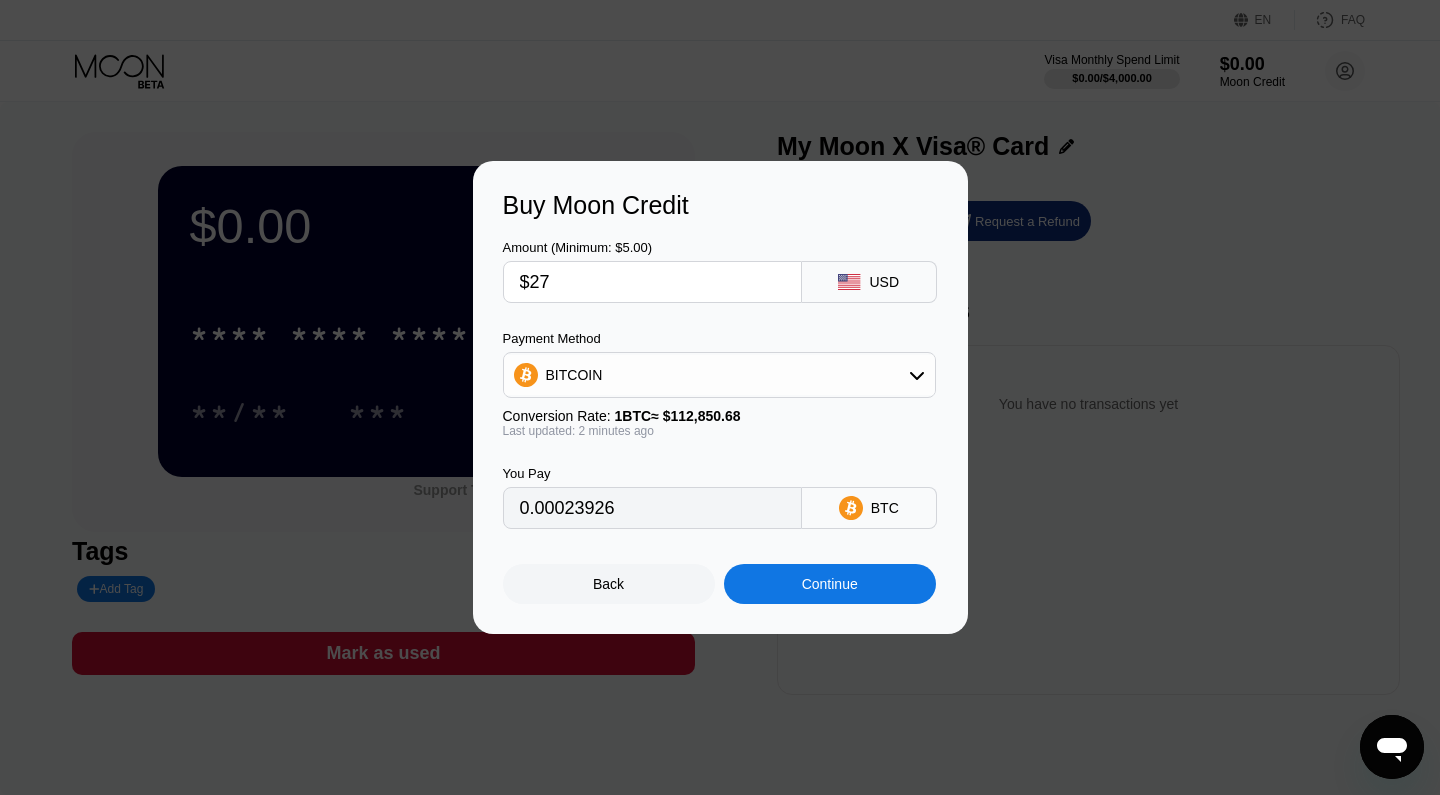 type on "$27" 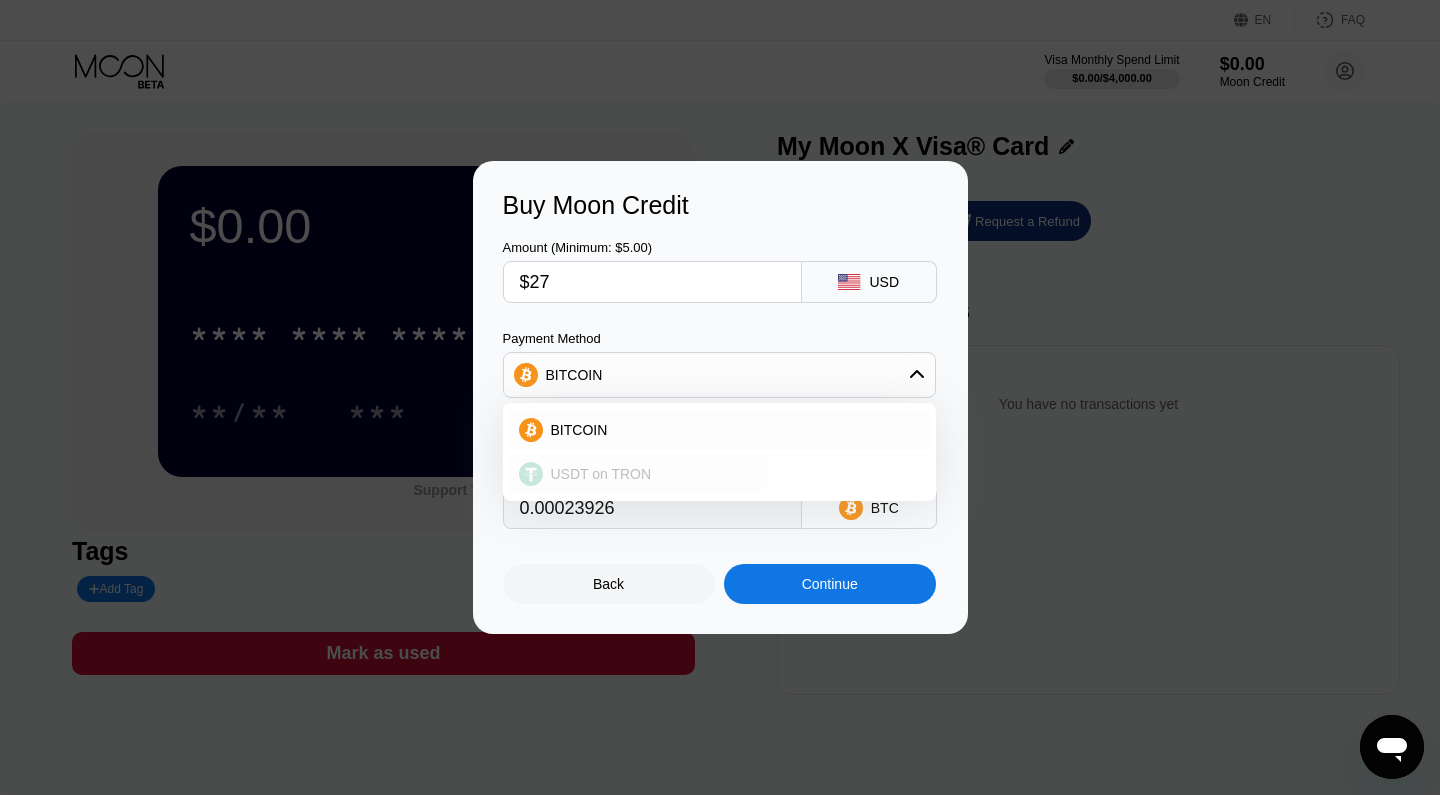 click on "USDT on TRON" at bounding box center [731, 474] 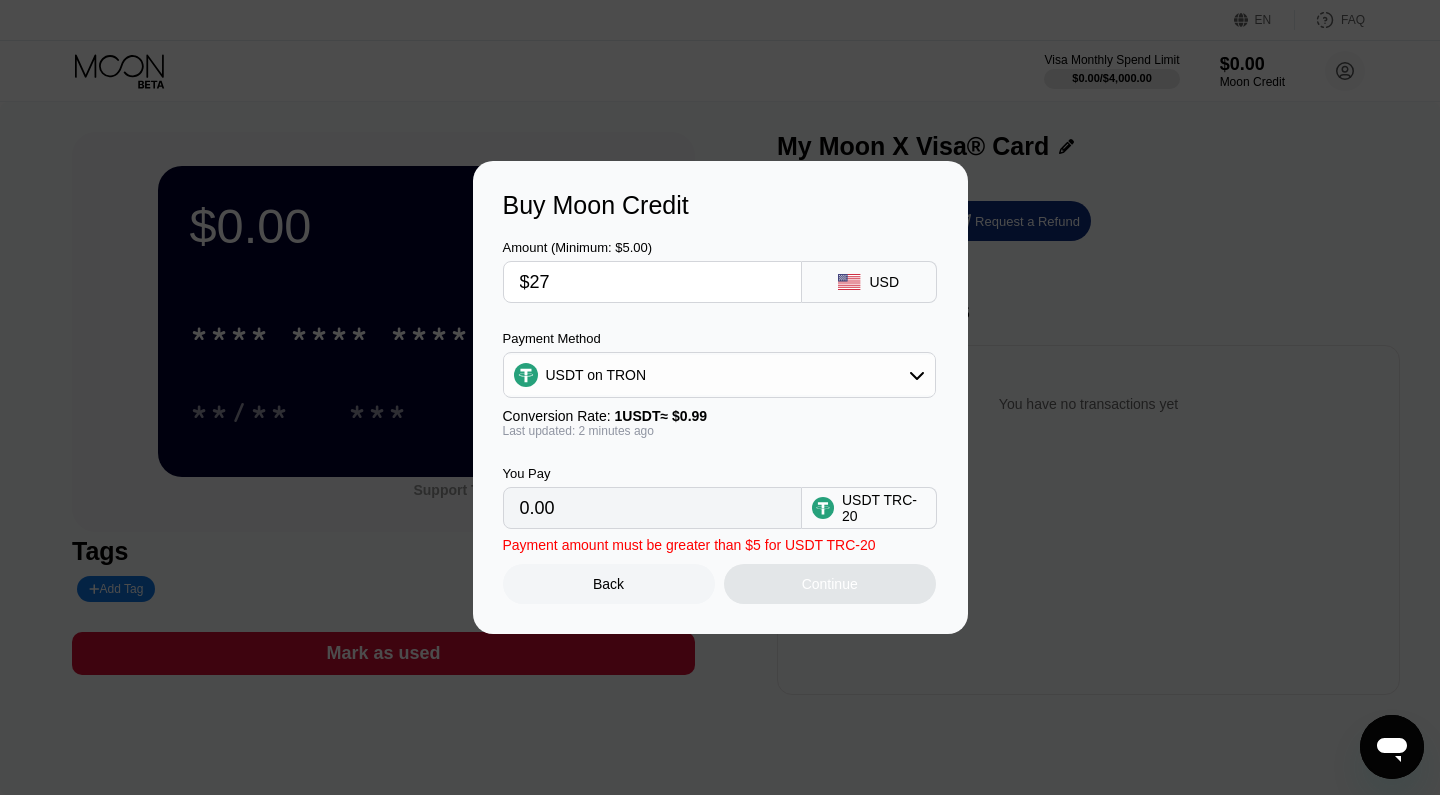 type on "27.27" 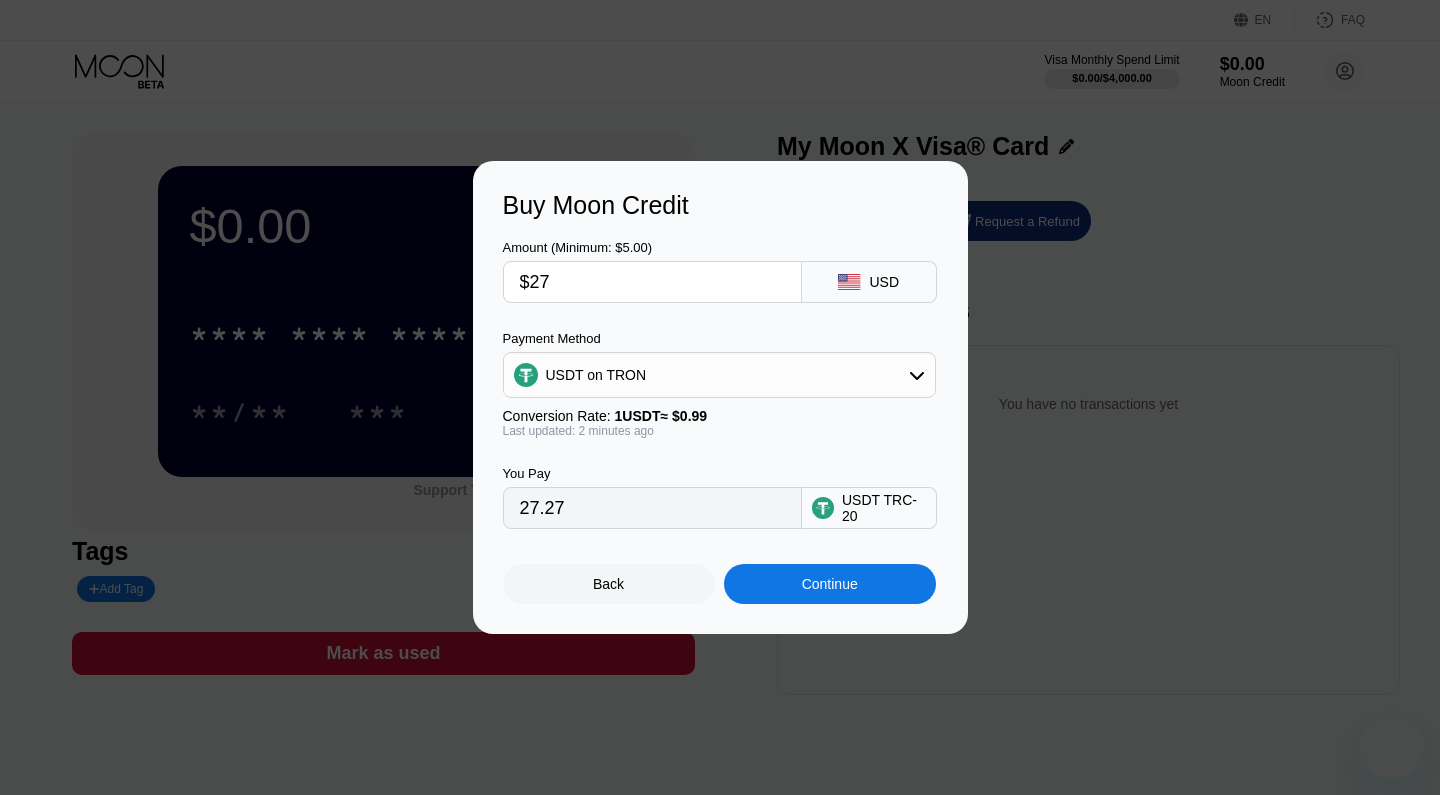 scroll, scrollTop: 0, scrollLeft: 0, axis: both 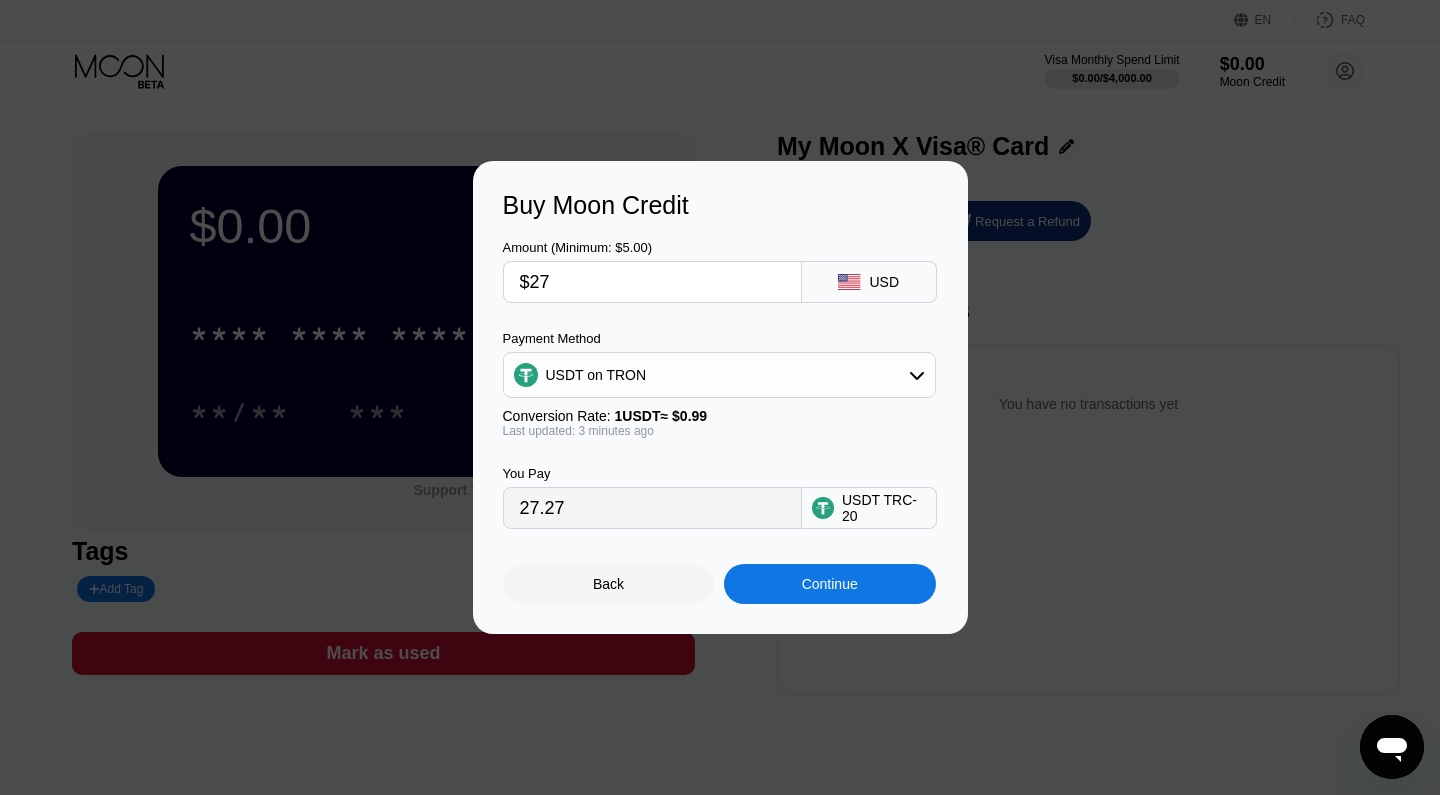 click on "Continue" at bounding box center [830, 584] 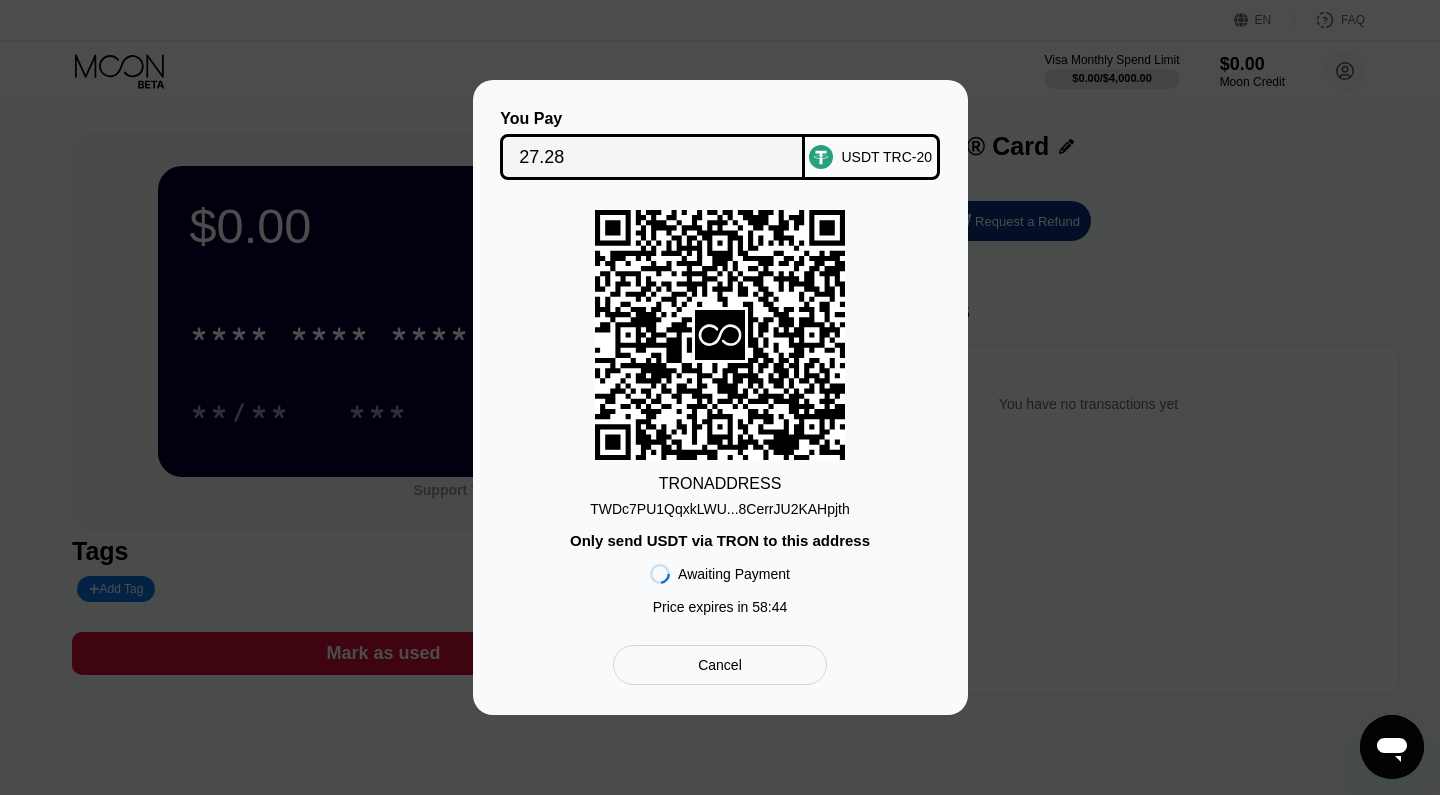 click on "TWDc7PU1QqxkLWU...8CerrJU2KAHpjth" at bounding box center [720, 509] 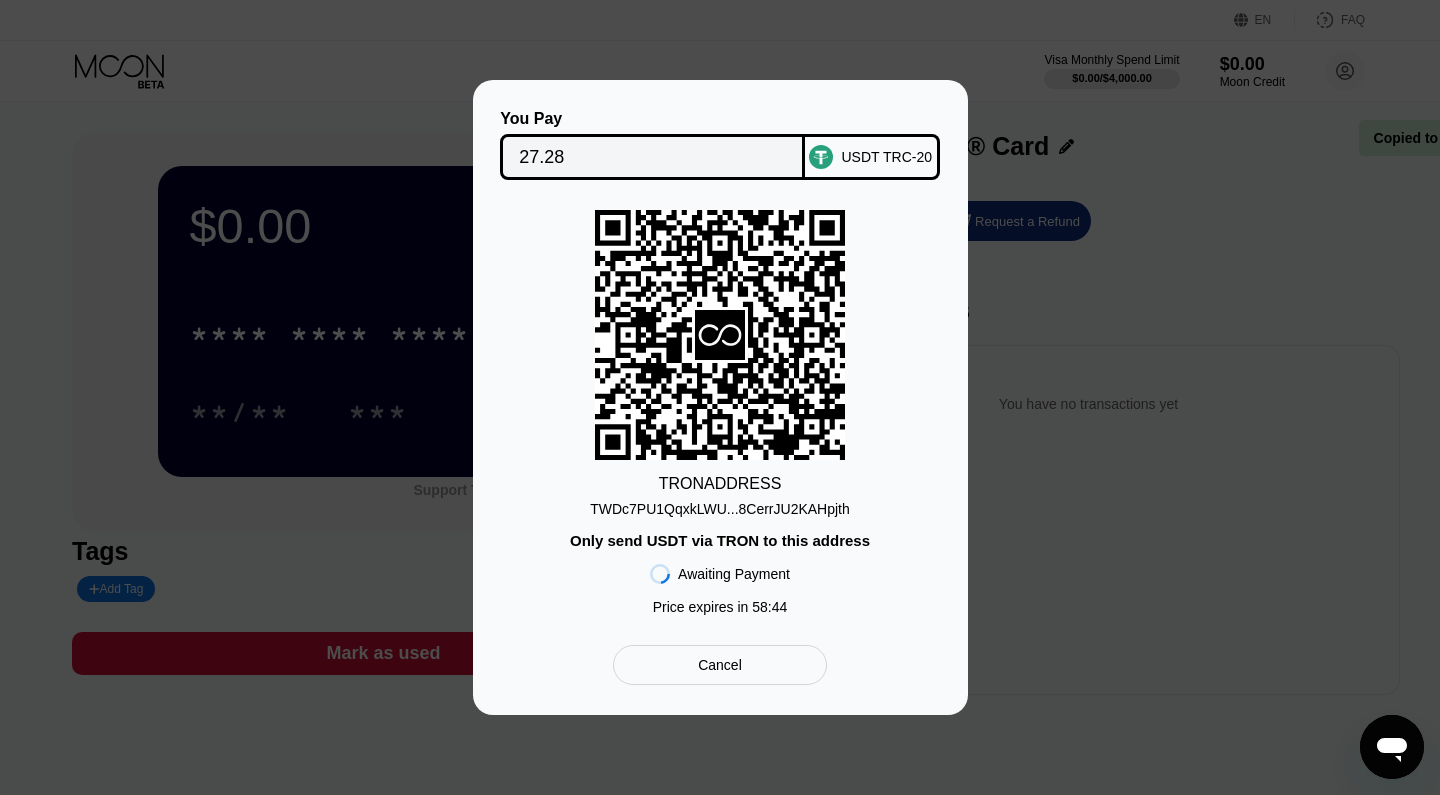 click on "TWDc7PU1QqxkLWU...8CerrJU2KAHpjth" at bounding box center (720, 509) 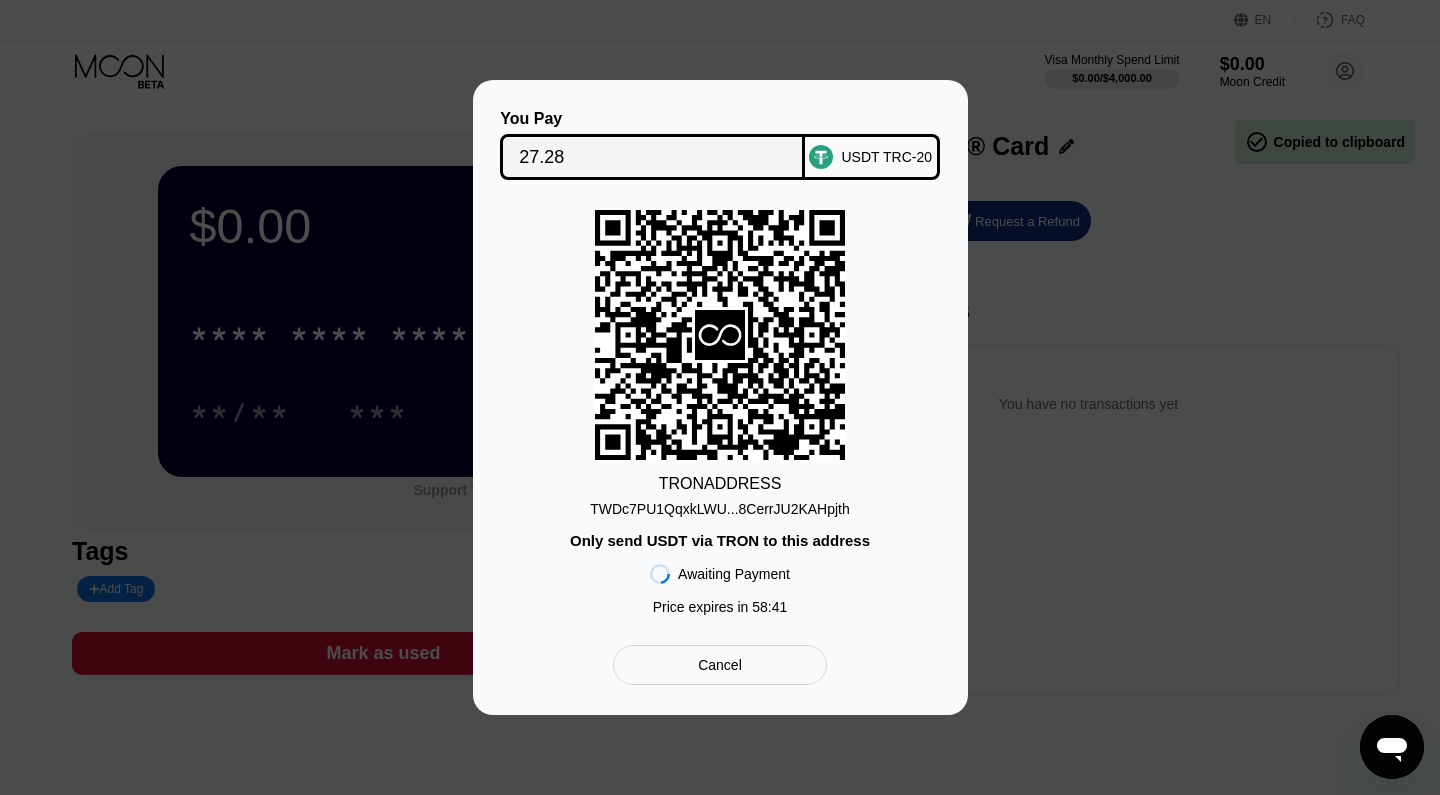 click on "TWDc7PU1QqxkLWU...8CerrJU2KAHpjth" at bounding box center [720, 509] 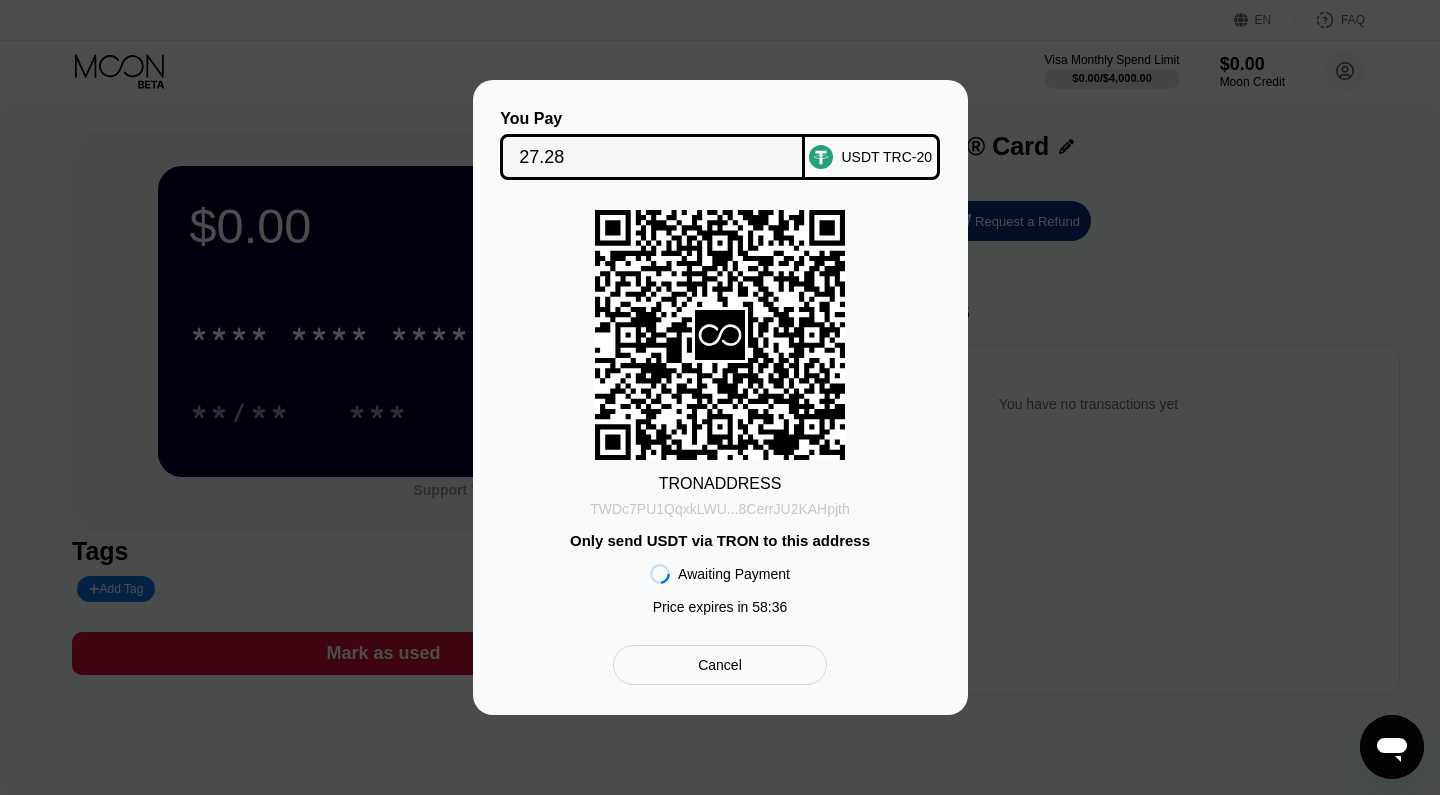 click on "TWDc7PU1QqxkLWU...8CerrJU2KAHpjth" at bounding box center (720, 509) 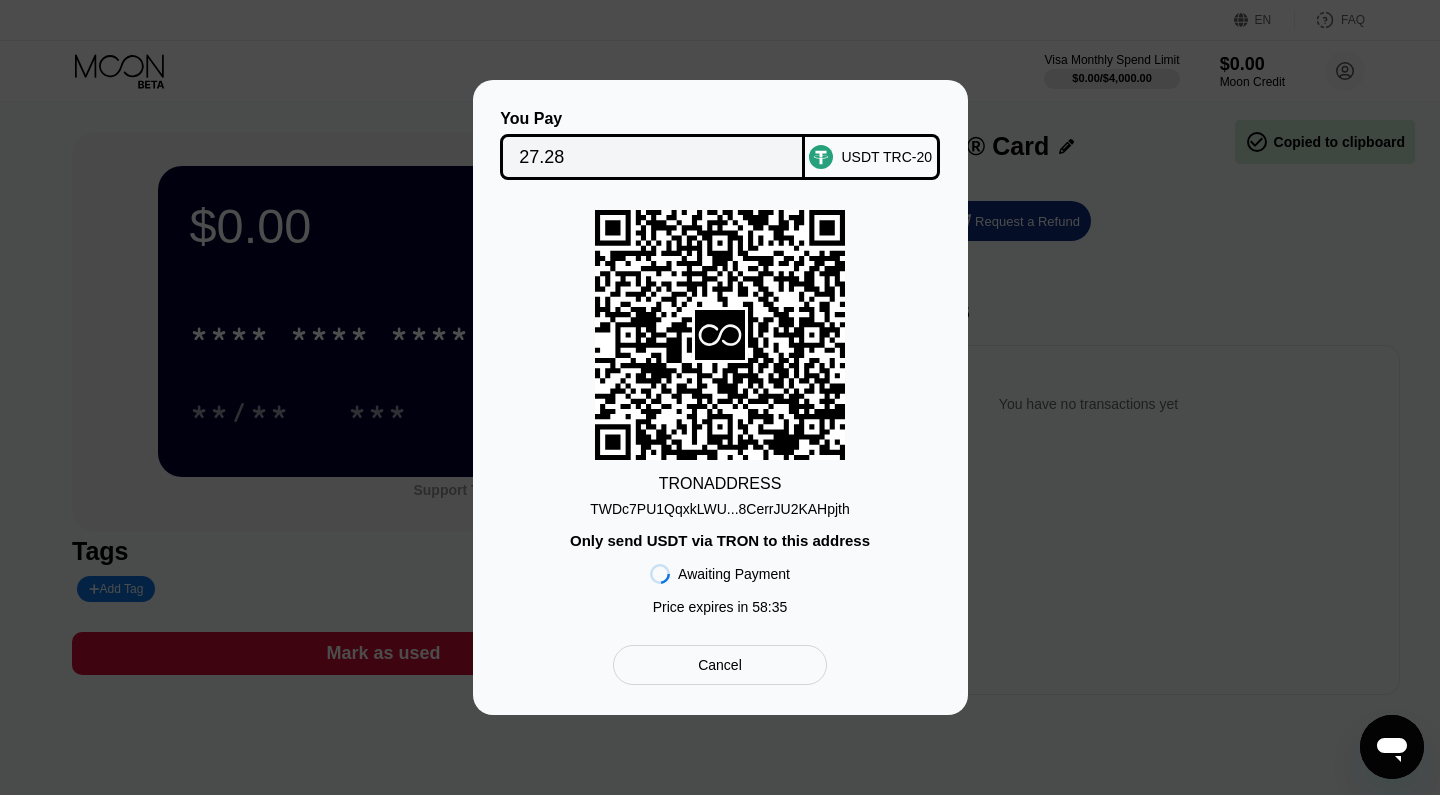 click on "TWDc7PU1QqxkLWU...8CerrJU2KAHpjth" at bounding box center (720, 509) 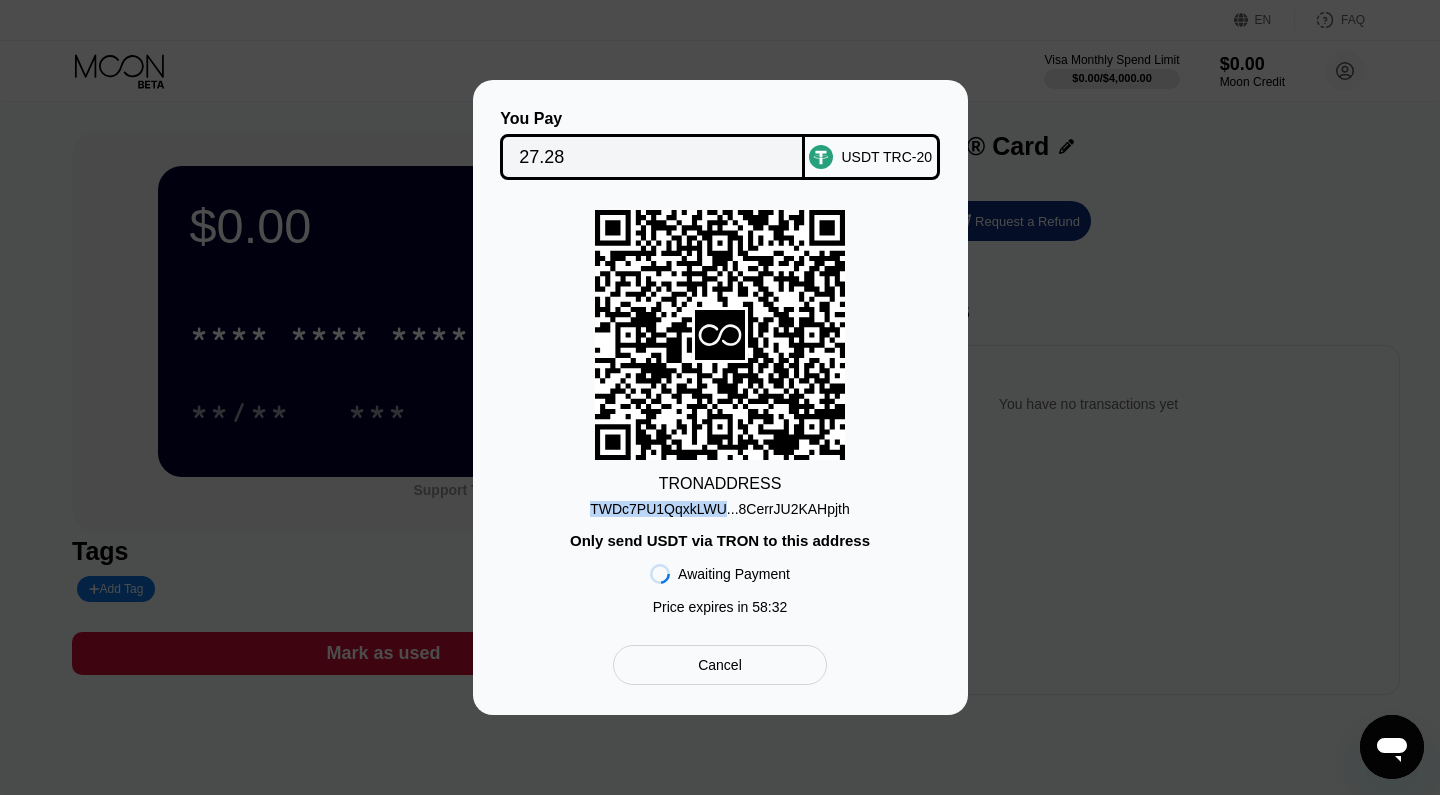 click on "TWDc7PU1QqxkLWU...8CerrJU2KAHpjth" at bounding box center [720, 509] 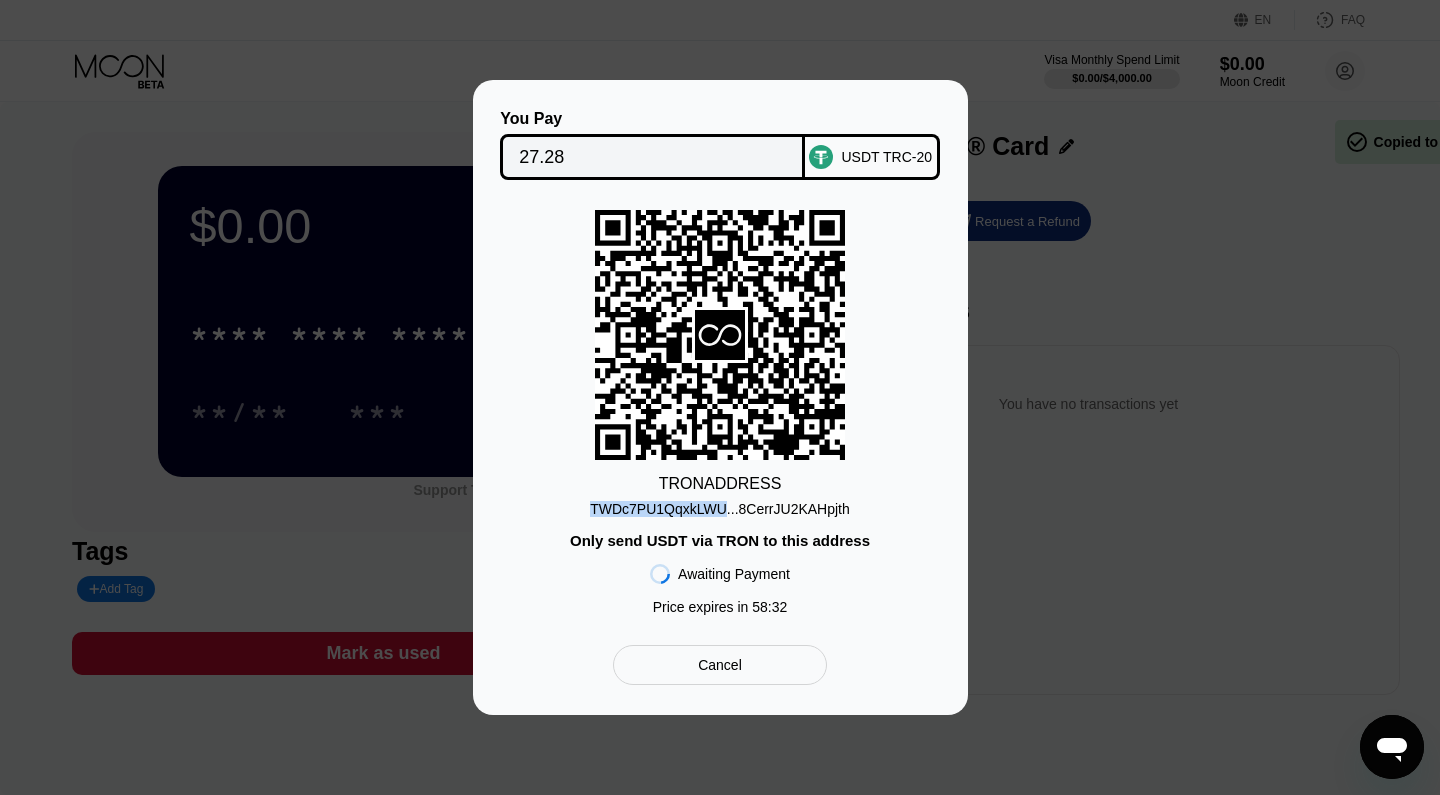 click on "TWDc7PU1QqxkLWU...8CerrJU2KAHpjth" at bounding box center [720, 509] 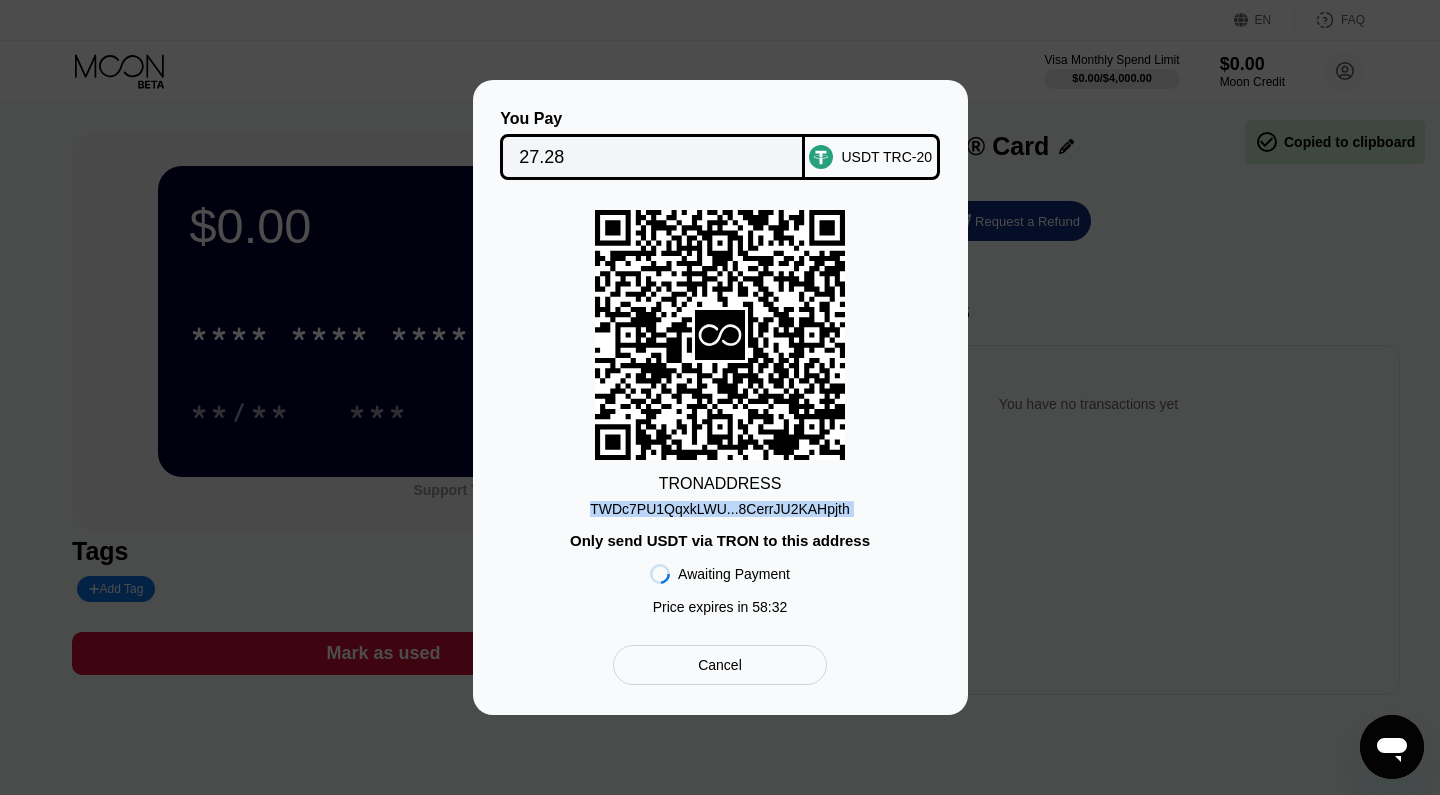 click on "TWDc7PU1QqxkLWU...8CerrJU2KAHpjth" at bounding box center [720, 509] 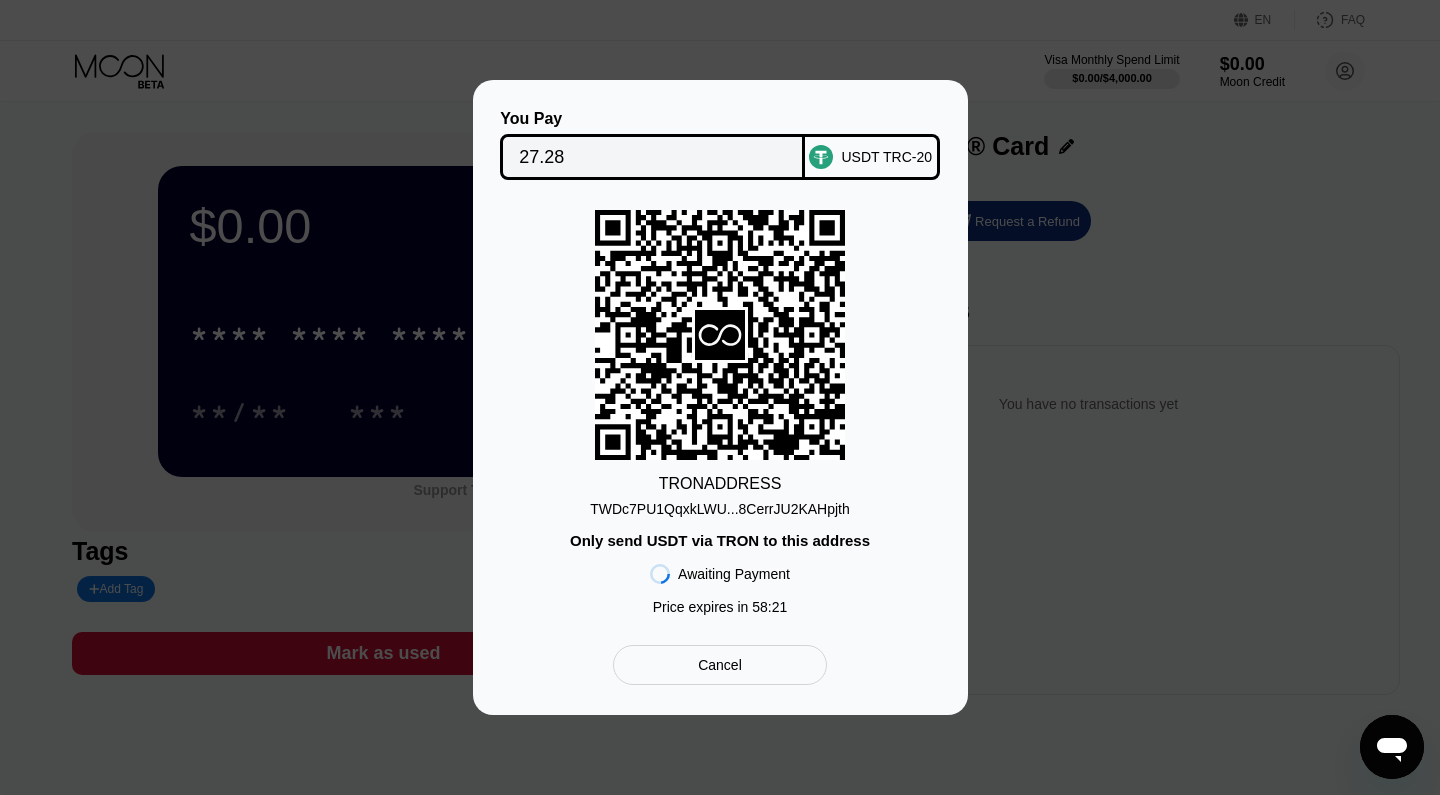 click on "TRON  ADDRESS TWDc7PU1QqxkLWU...8CerrJU2KAHpjth Only send USDT via TRON to this address Awaiting Payment Price expires in   58 : 21" at bounding box center [720, 417] 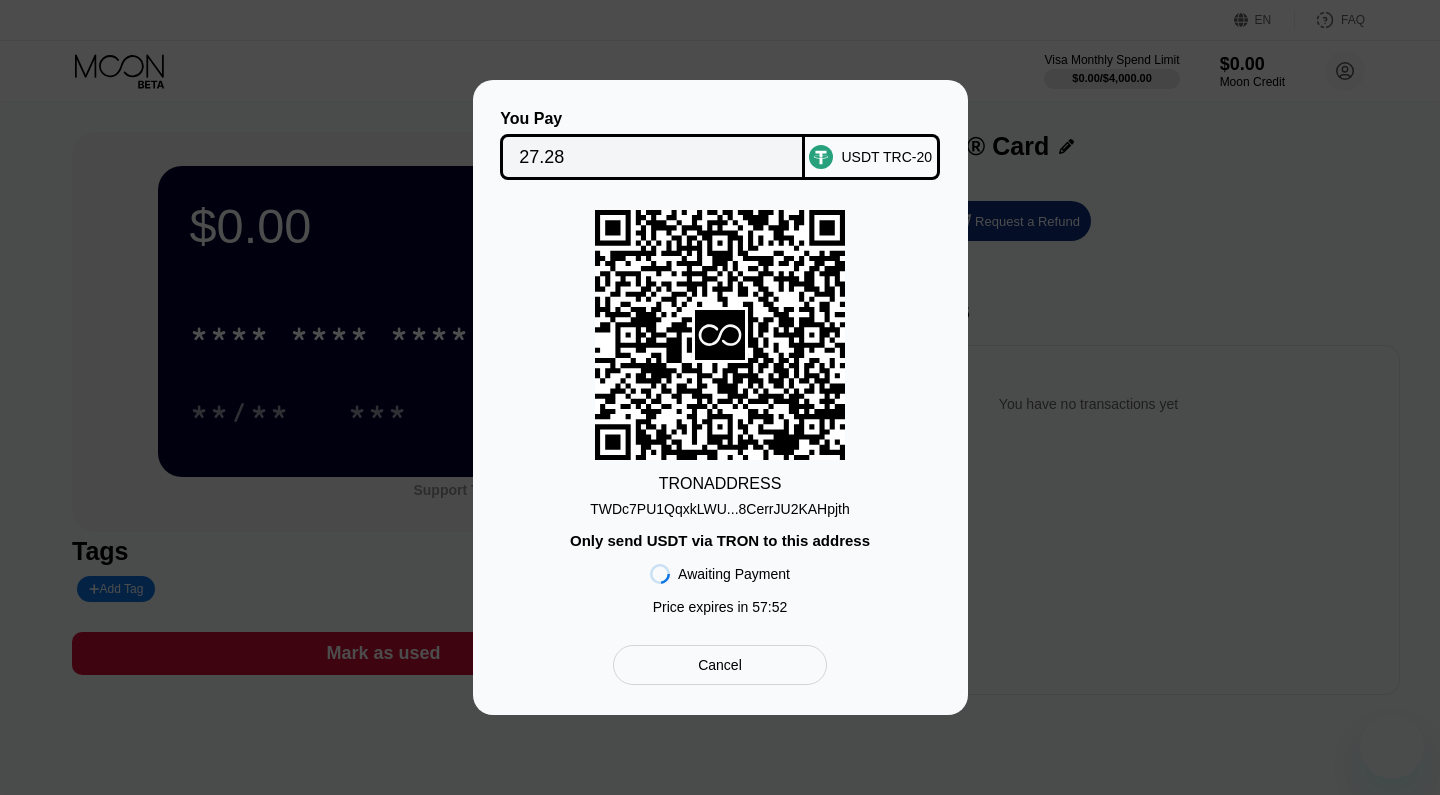 scroll, scrollTop: 0, scrollLeft: 0, axis: both 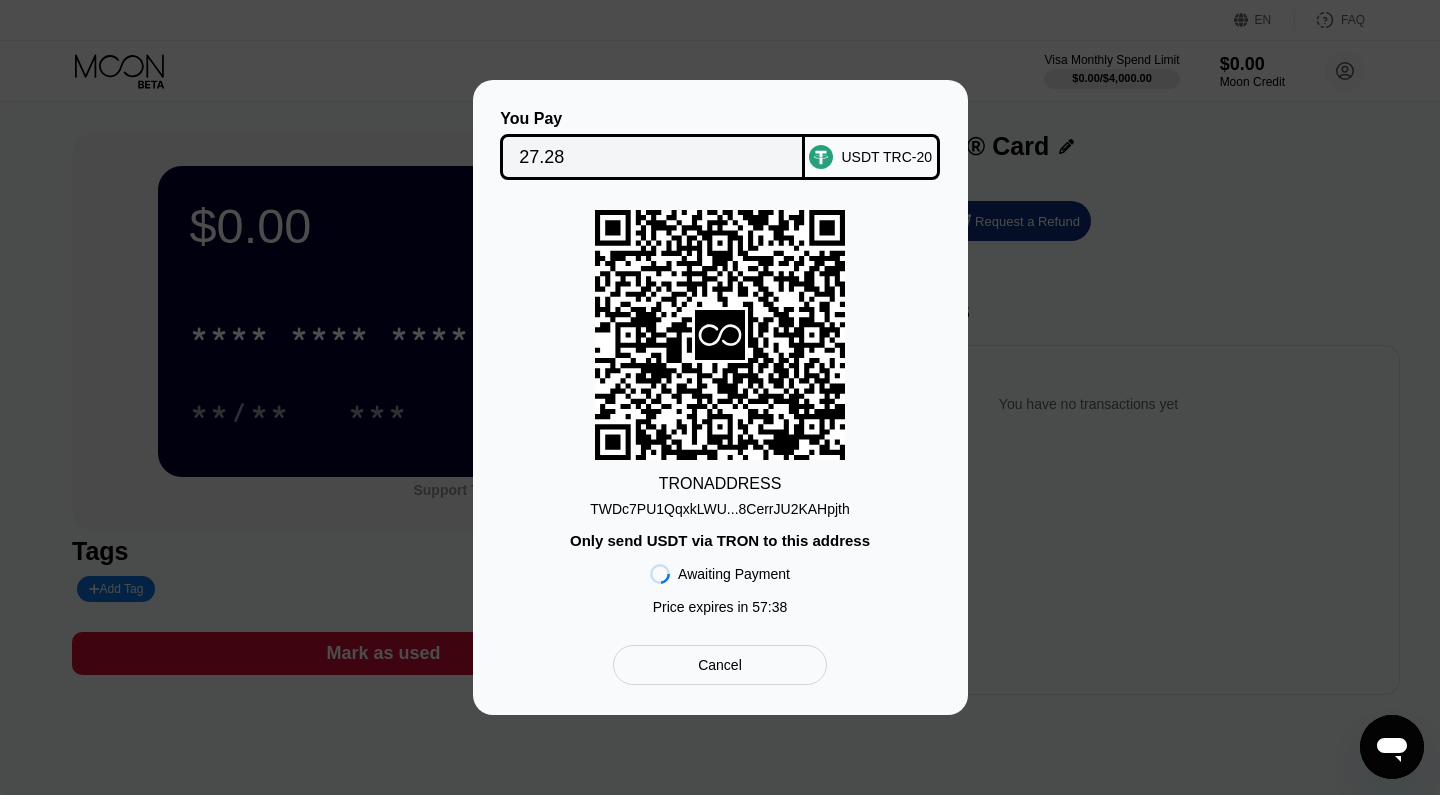 click on "TWDc7PU1QqxkLWU...8CerrJU2KAHpjth" at bounding box center (720, 509) 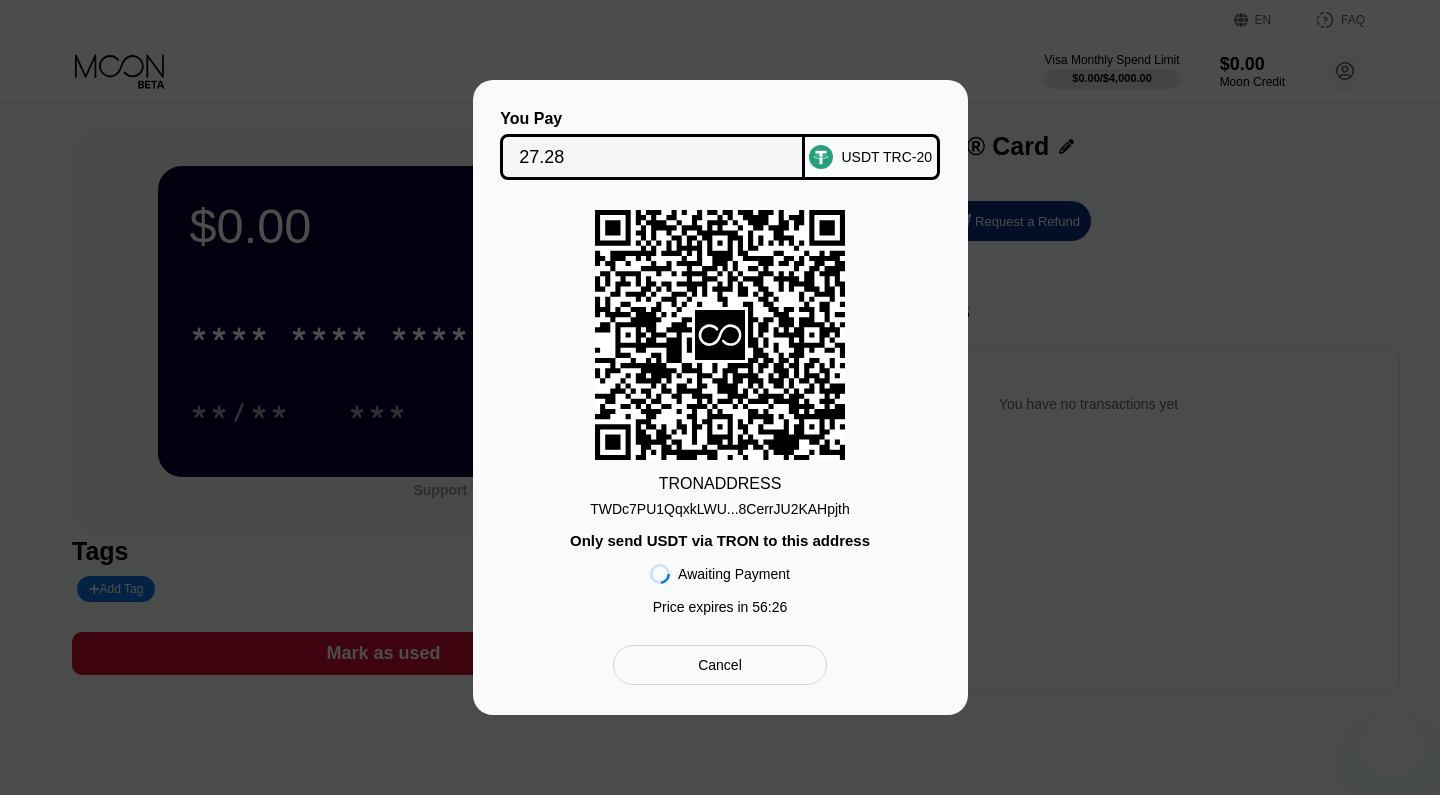 scroll, scrollTop: 0, scrollLeft: 0, axis: both 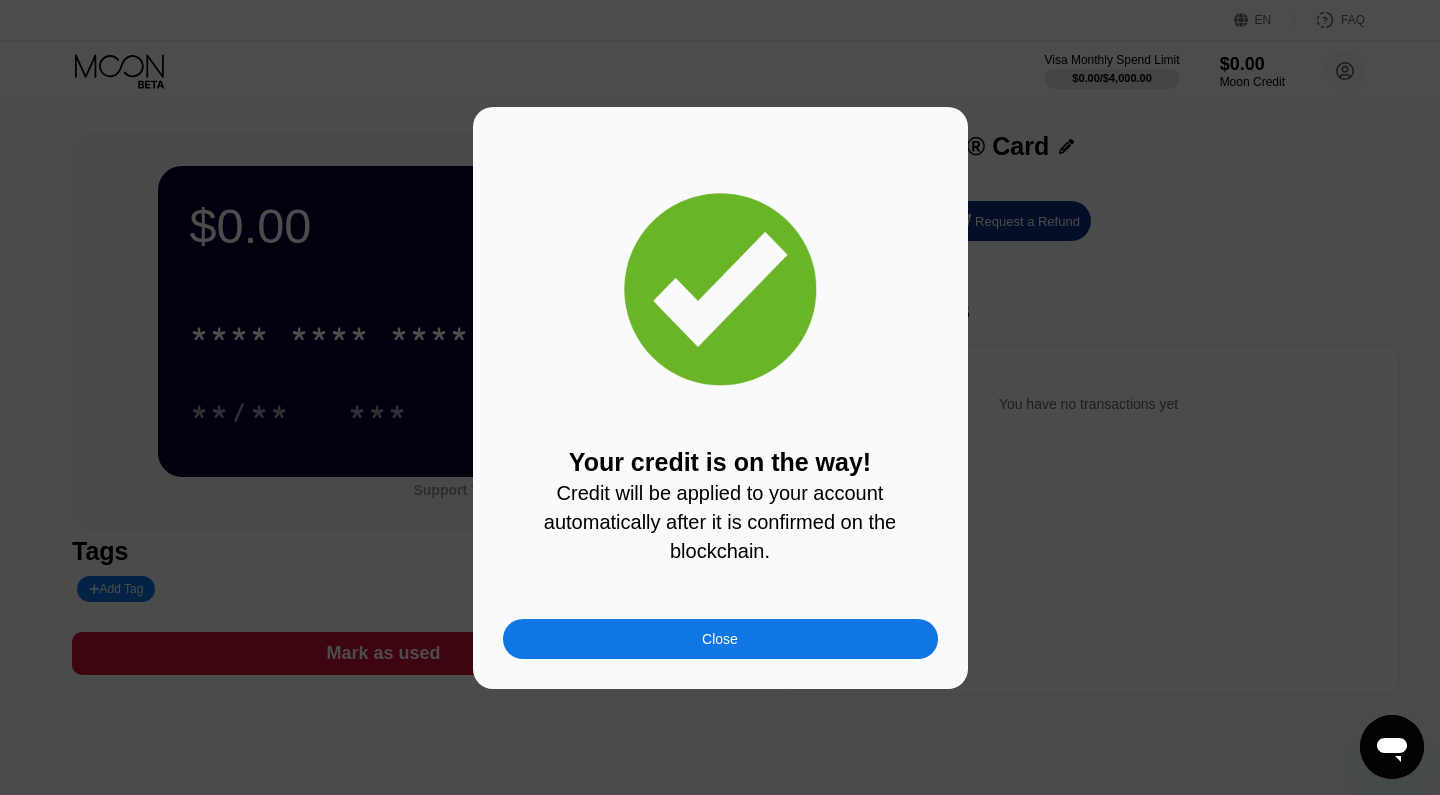 click on "Close" at bounding box center (720, 639) 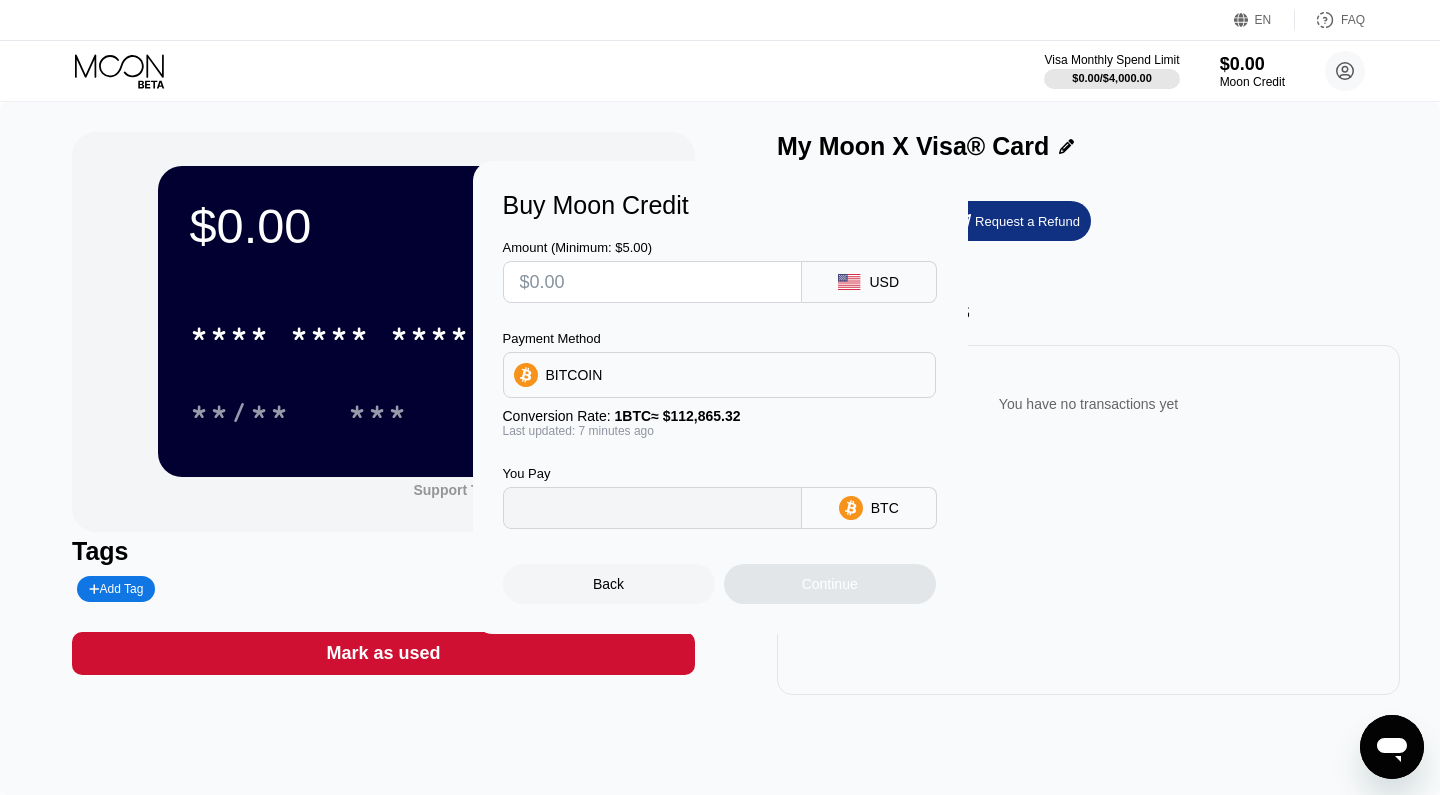 type on "0" 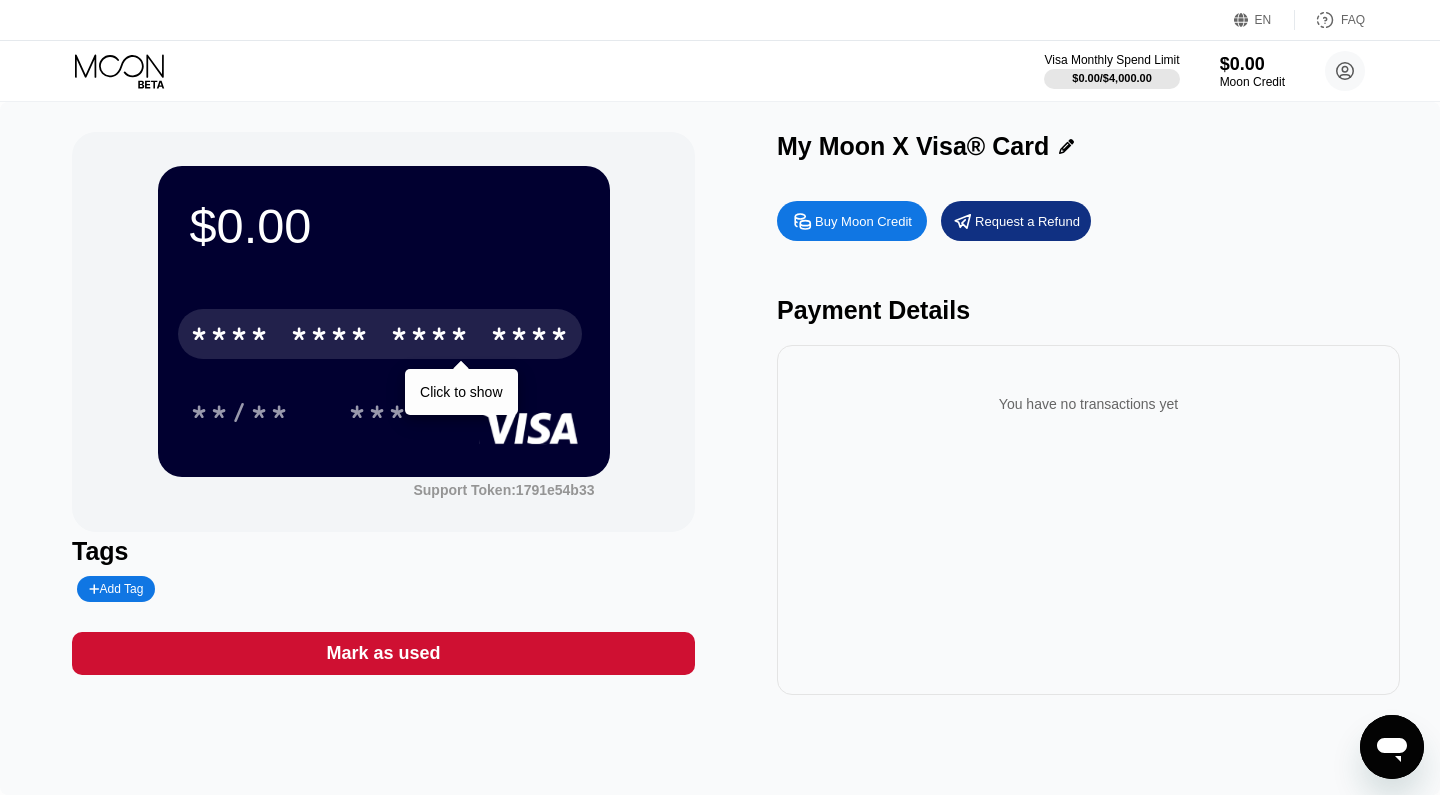 click on "* * * *" at bounding box center [430, 337] 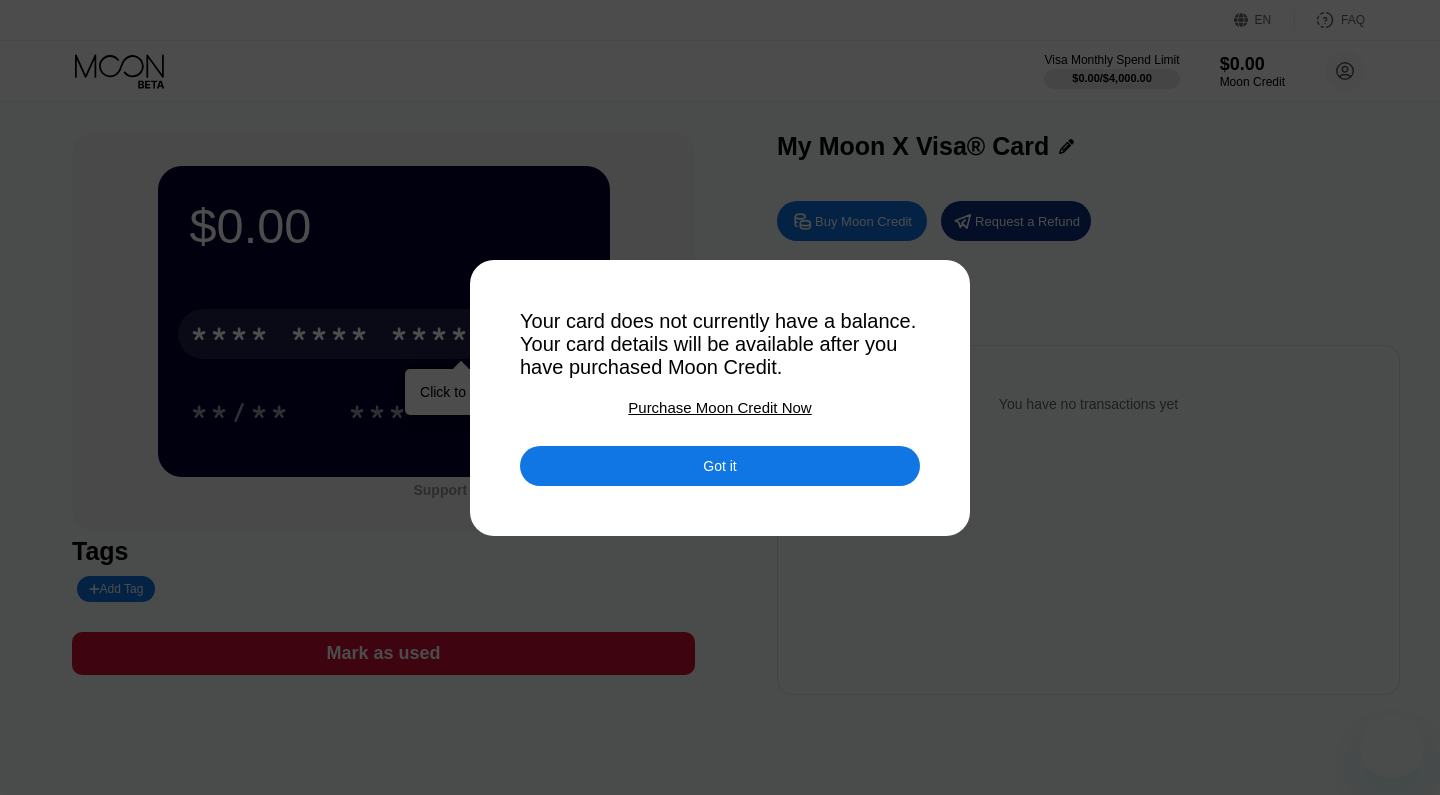 scroll, scrollTop: 0, scrollLeft: 0, axis: both 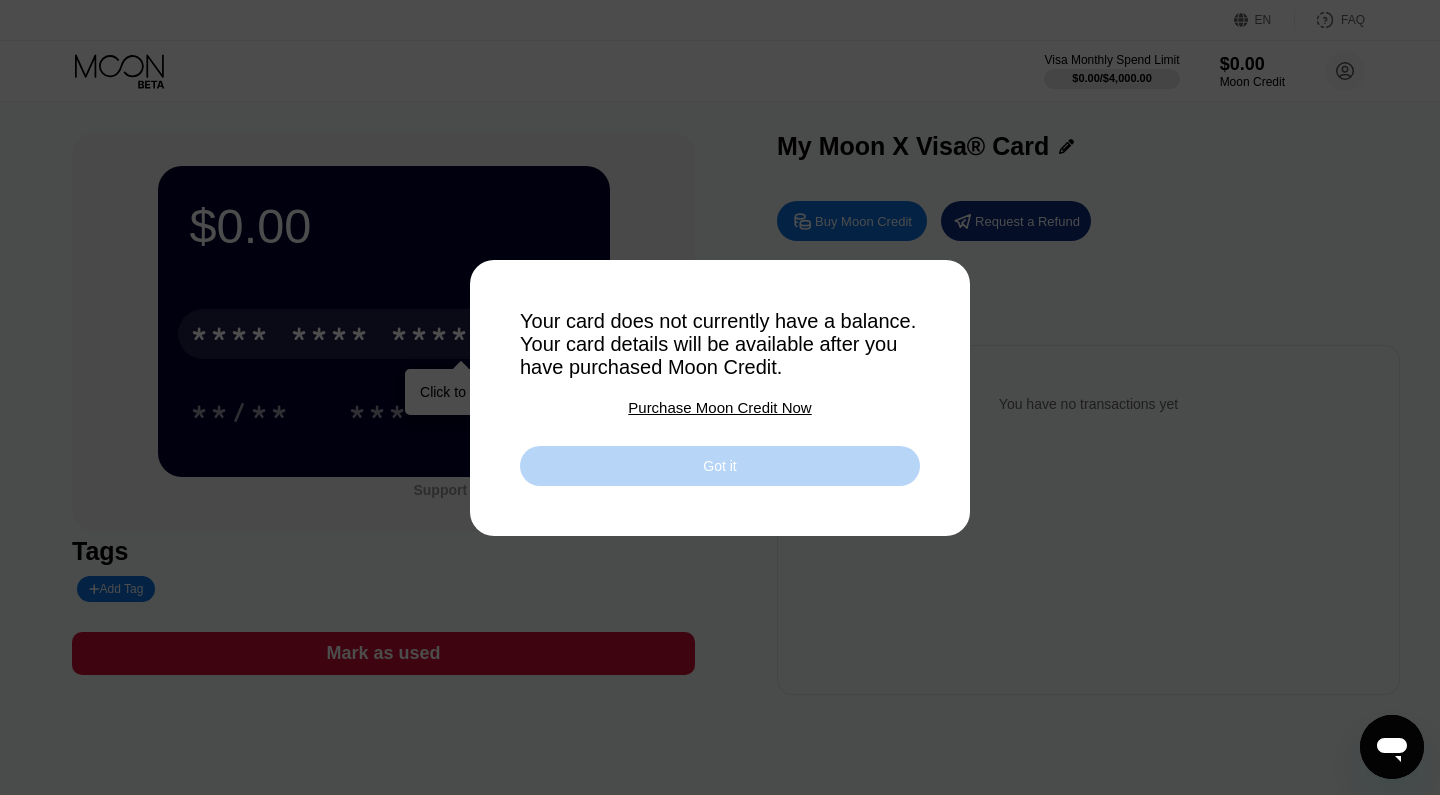 click on "Got it" at bounding box center [720, 466] 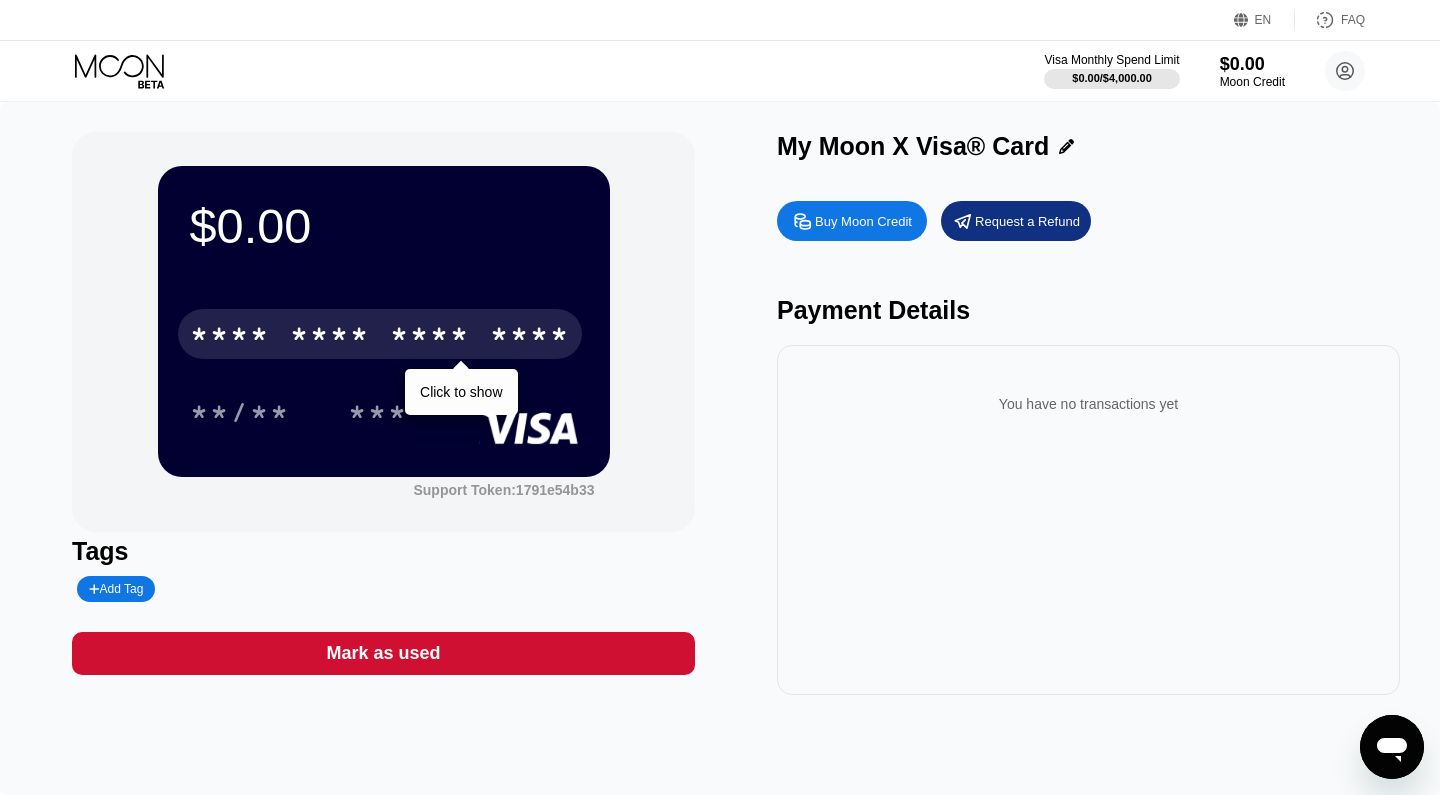 click on "****" at bounding box center [530, 337] 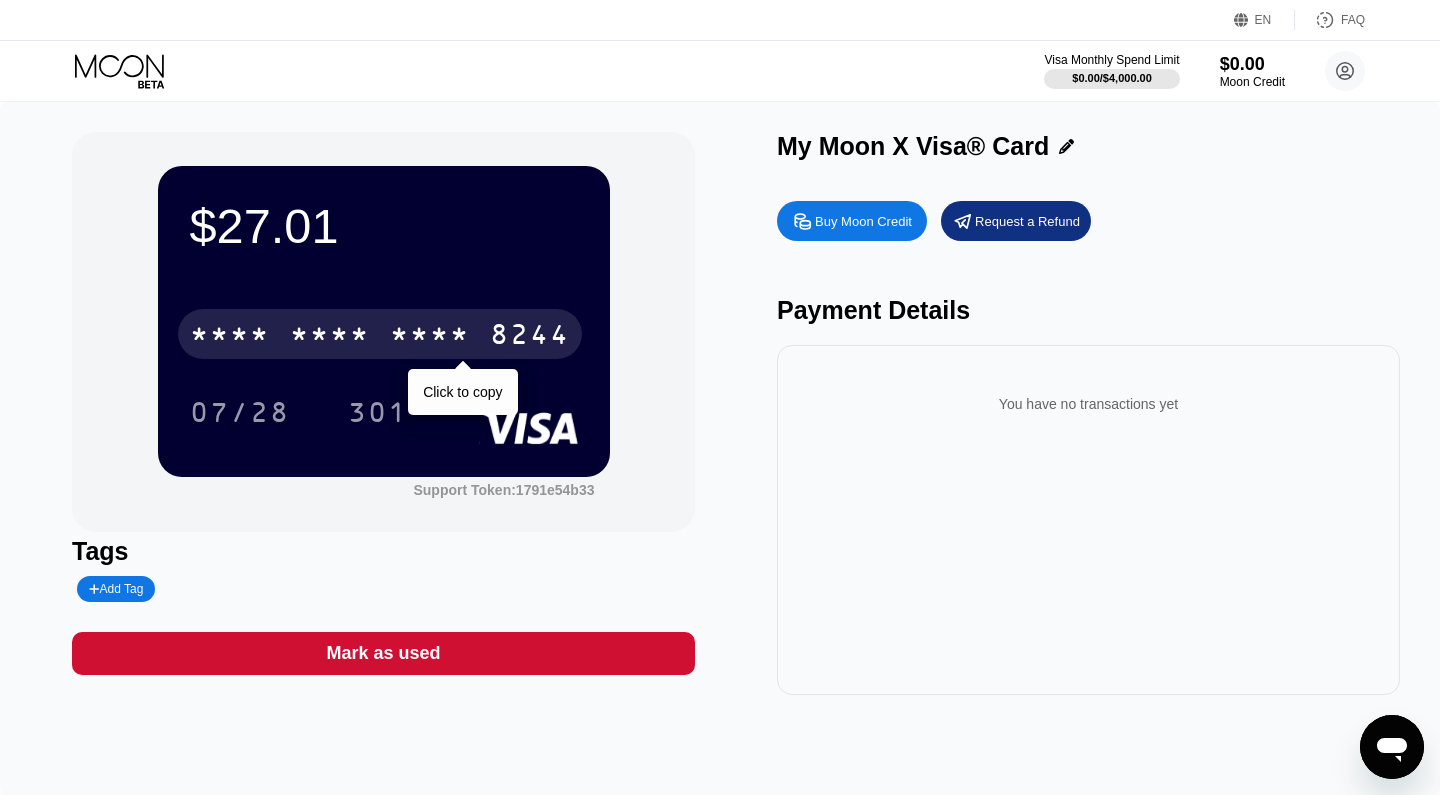 click on "* * * *" at bounding box center [430, 337] 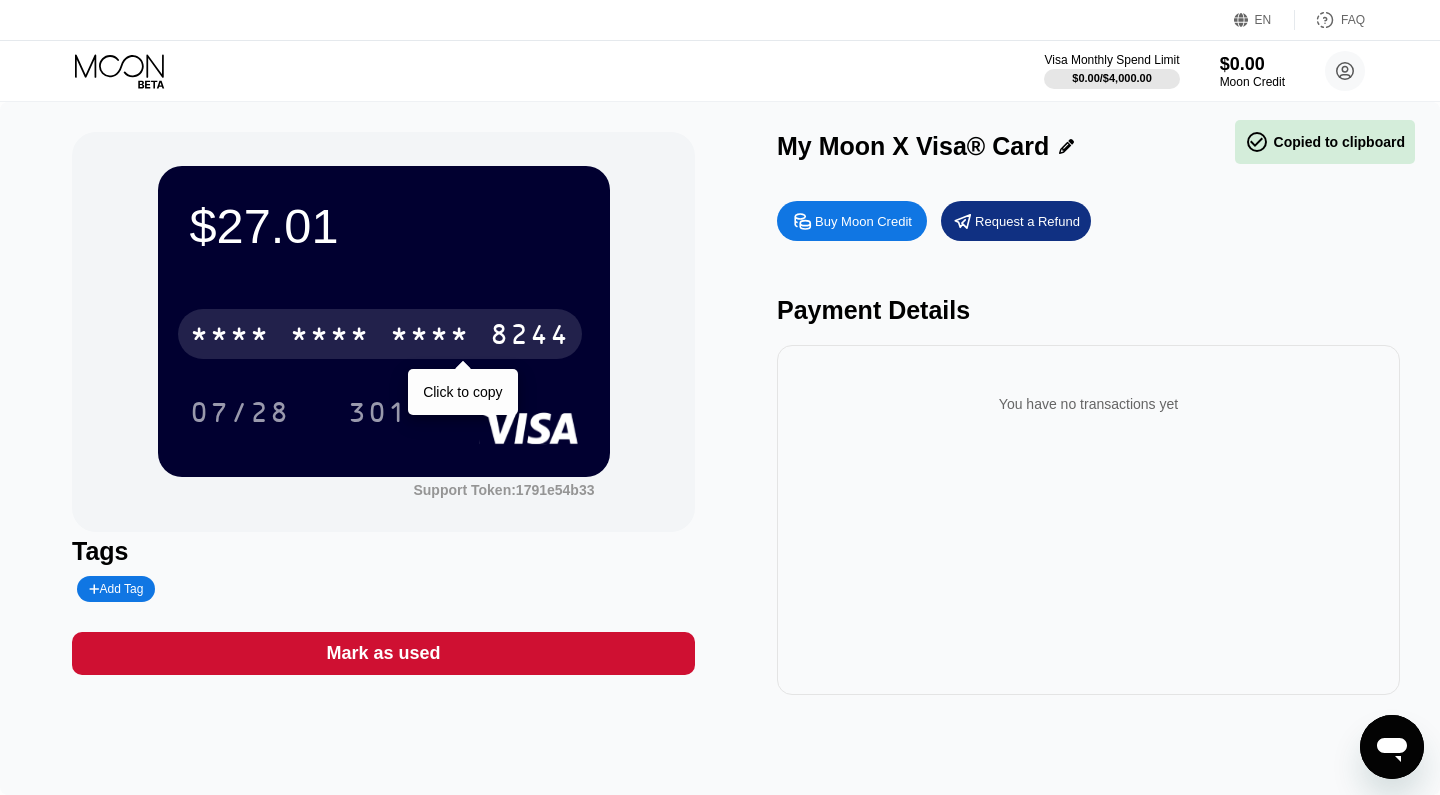 scroll, scrollTop: 0, scrollLeft: 0, axis: both 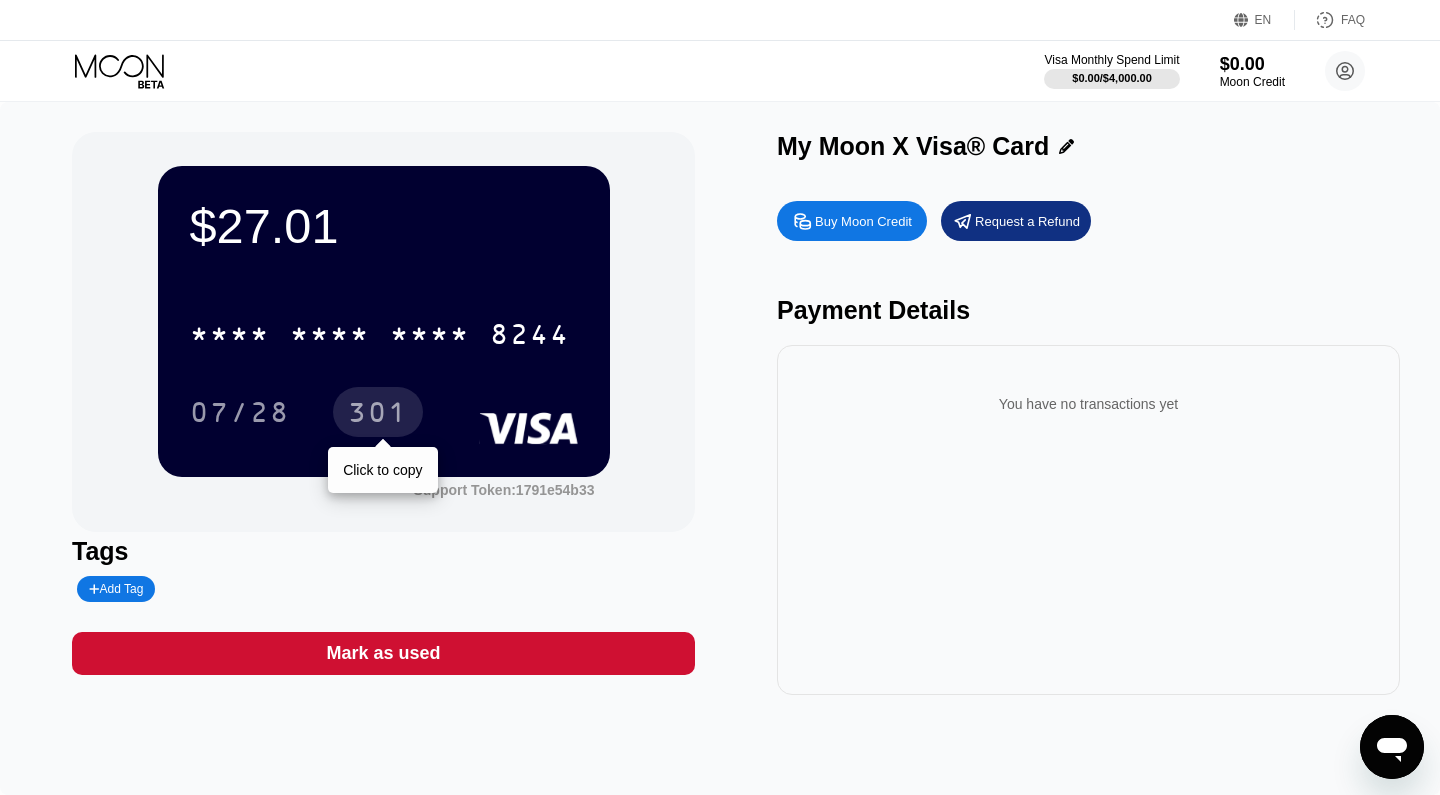 click on "301" at bounding box center (378, 415) 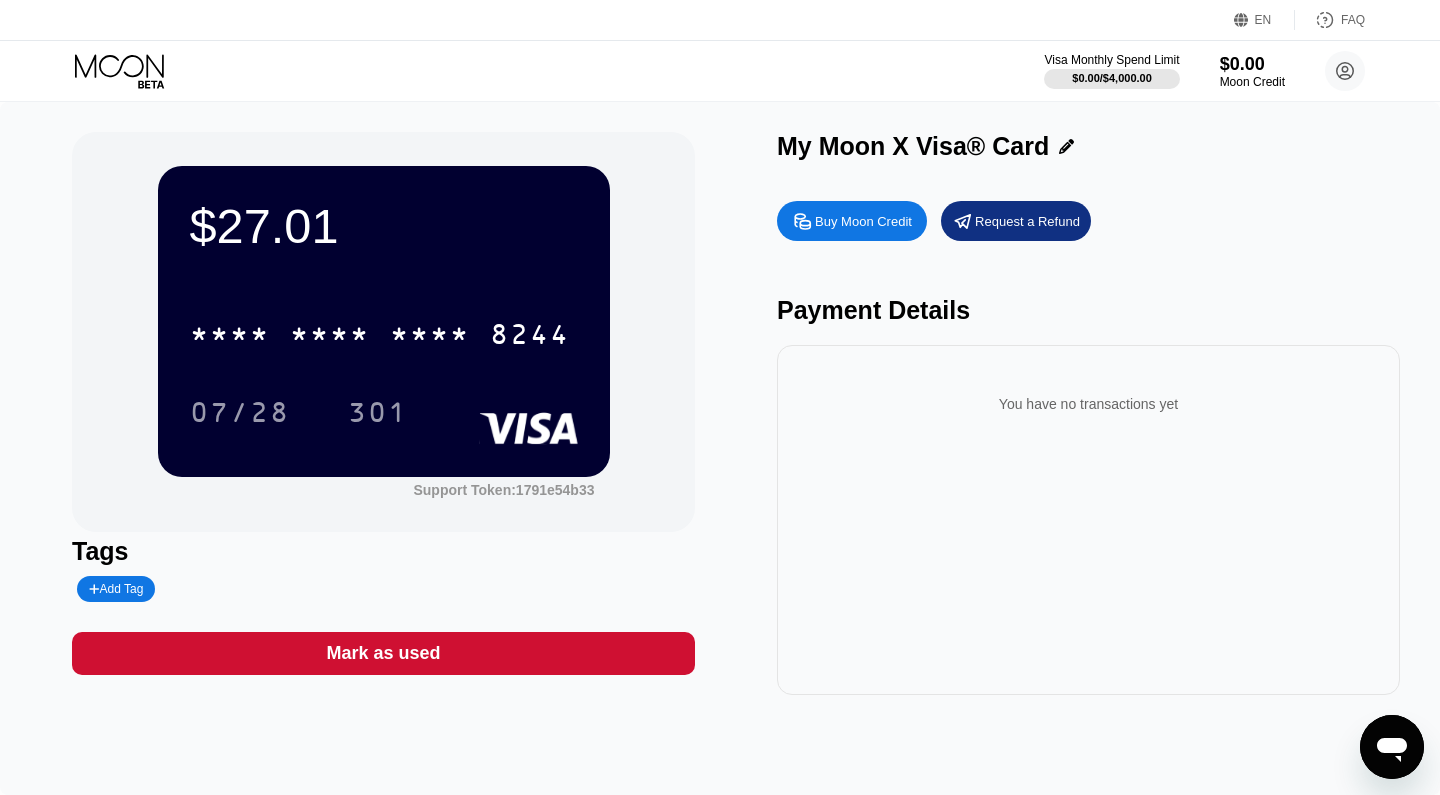 scroll, scrollTop: 0, scrollLeft: 0, axis: both 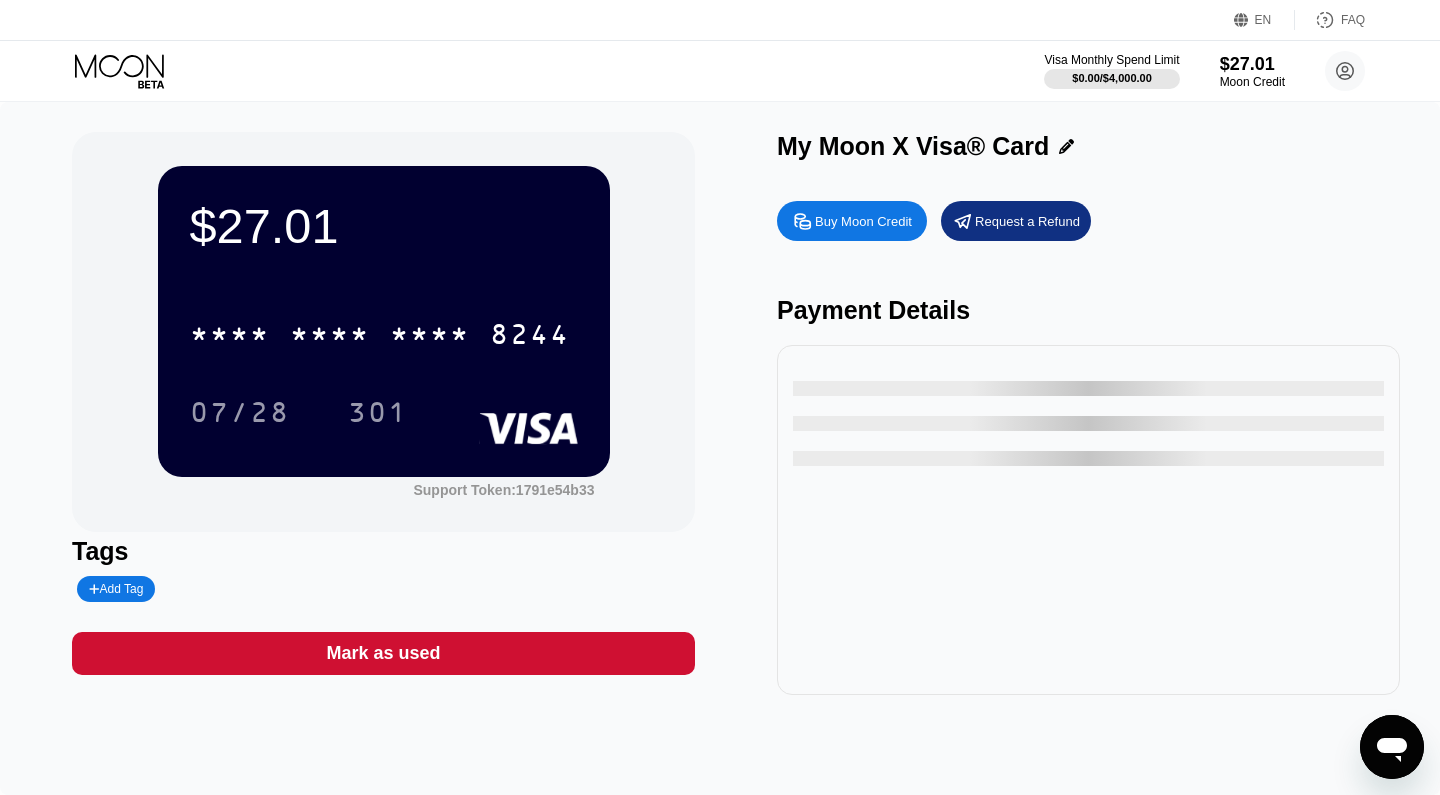 type on "0" 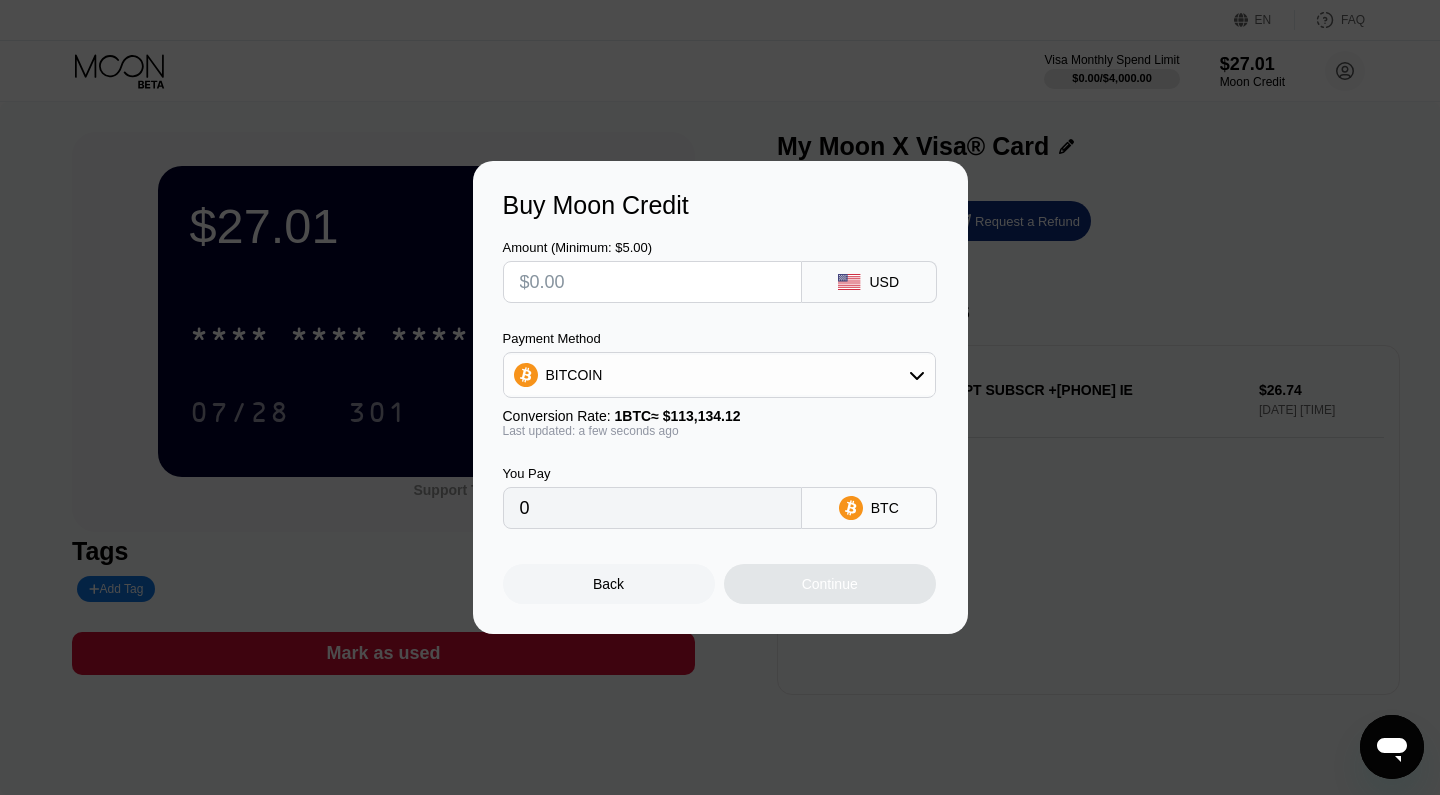 click on "Buy Moon Credit Amount (Minimum: $5.00) USD Payment Method BITCOIN Conversion Rate:   1  BTC  ≈   $113,134.12 Last updated:   a few seconds ago You Pay 0 BTC Back Continue" at bounding box center [720, 397] 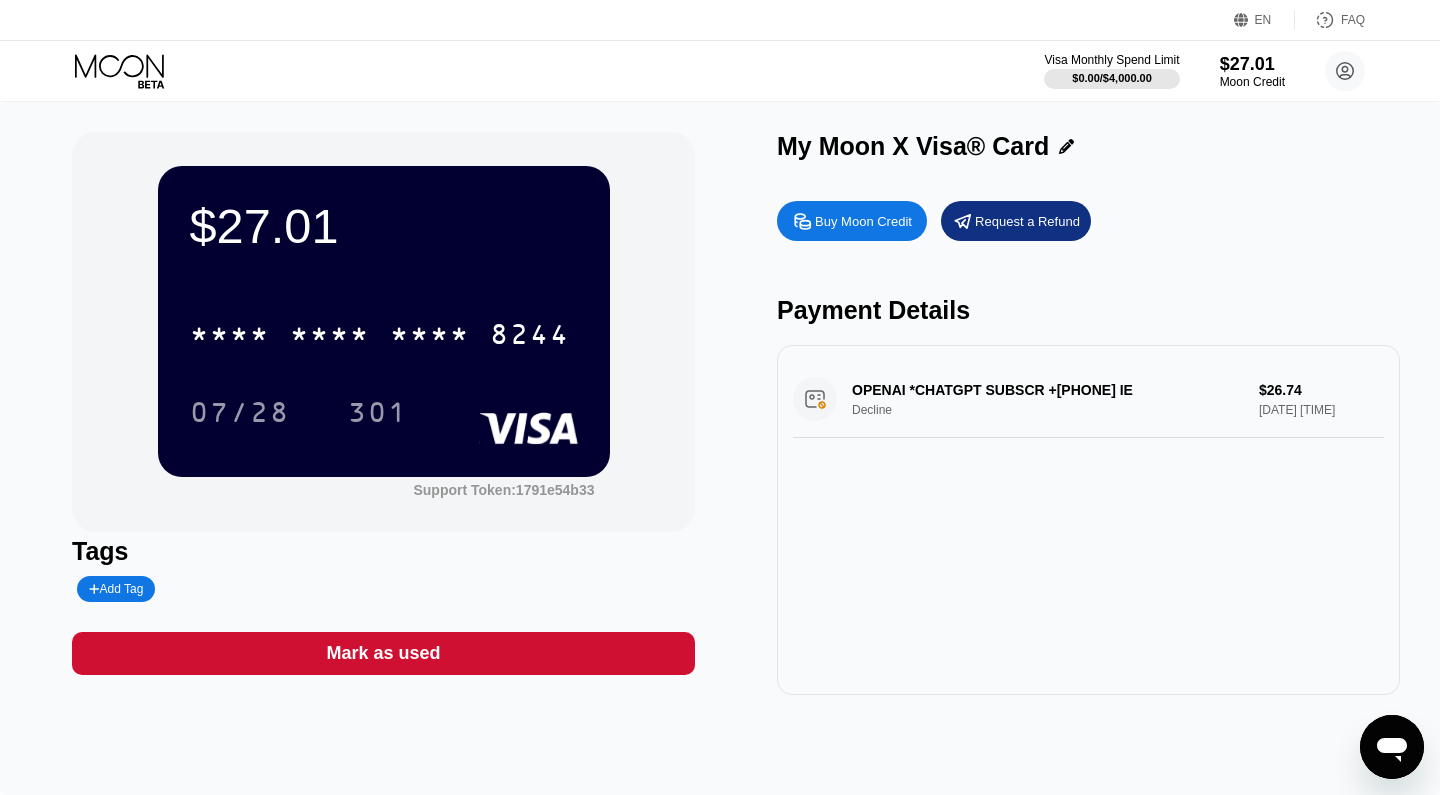 click on "OPENAI *CHATGPT SUBSCR +[PHONE] IE Decline $[PRICE] [DATE] [TIME]" at bounding box center [1088, 399] 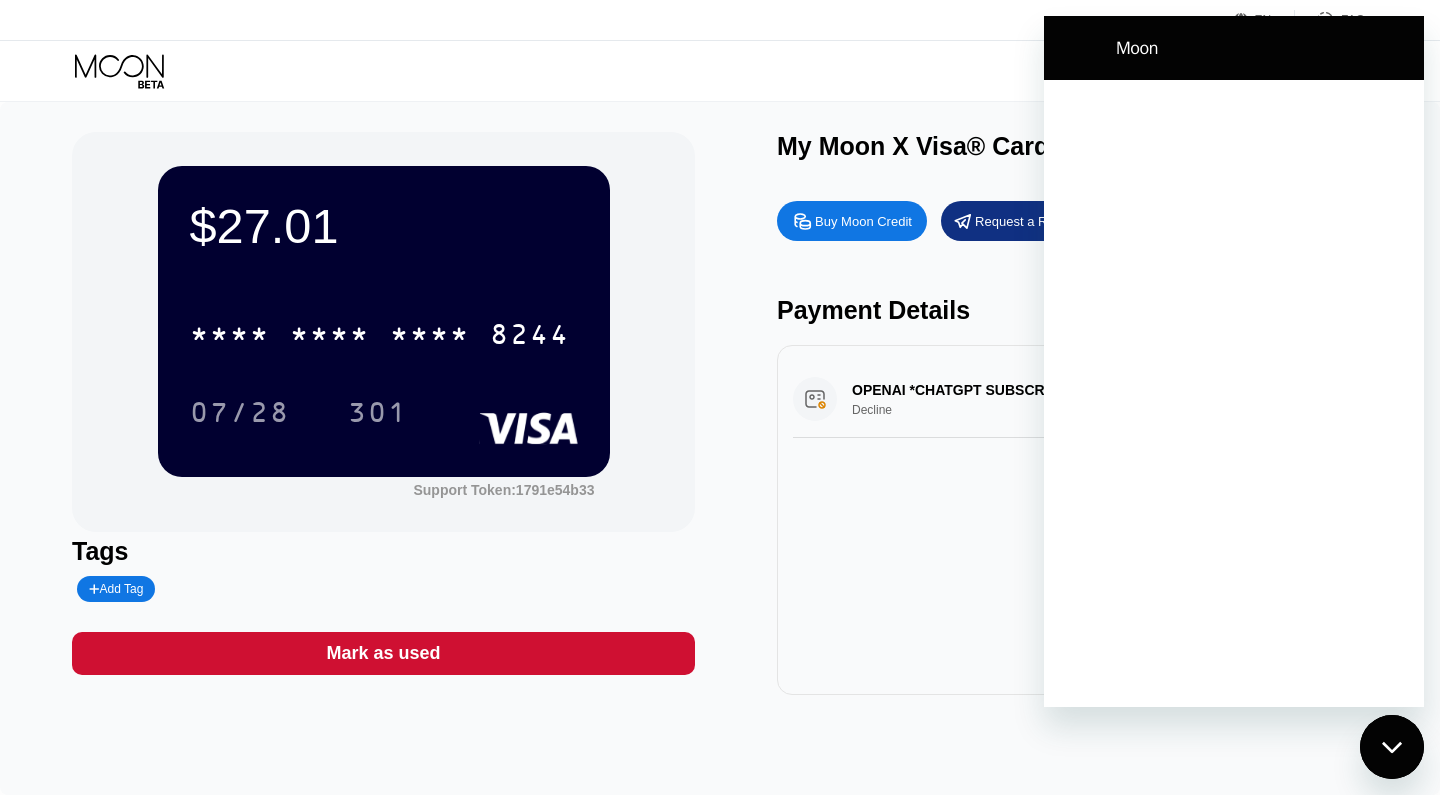 scroll, scrollTop: 0, scrollLeft: 0, axis: both 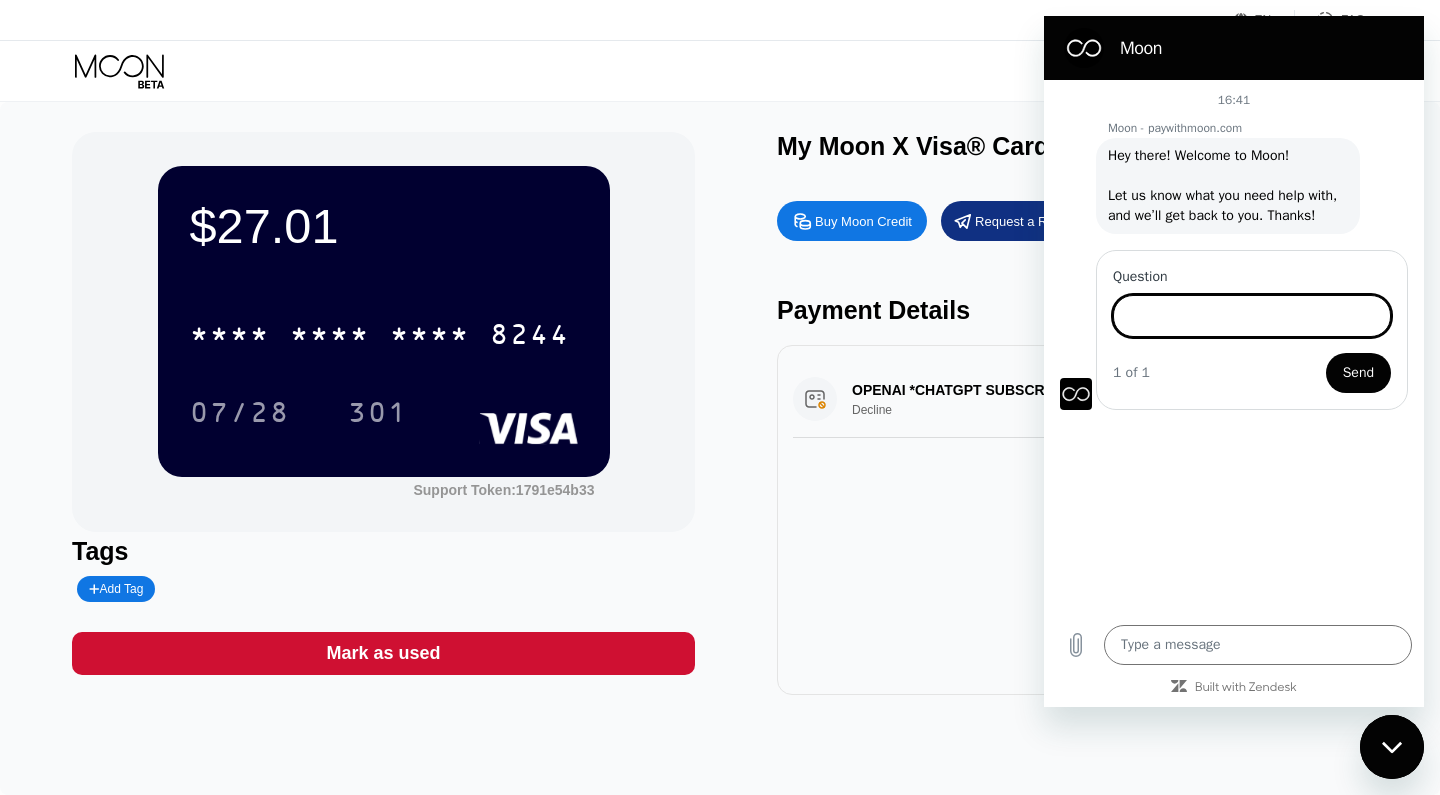 type on "x" 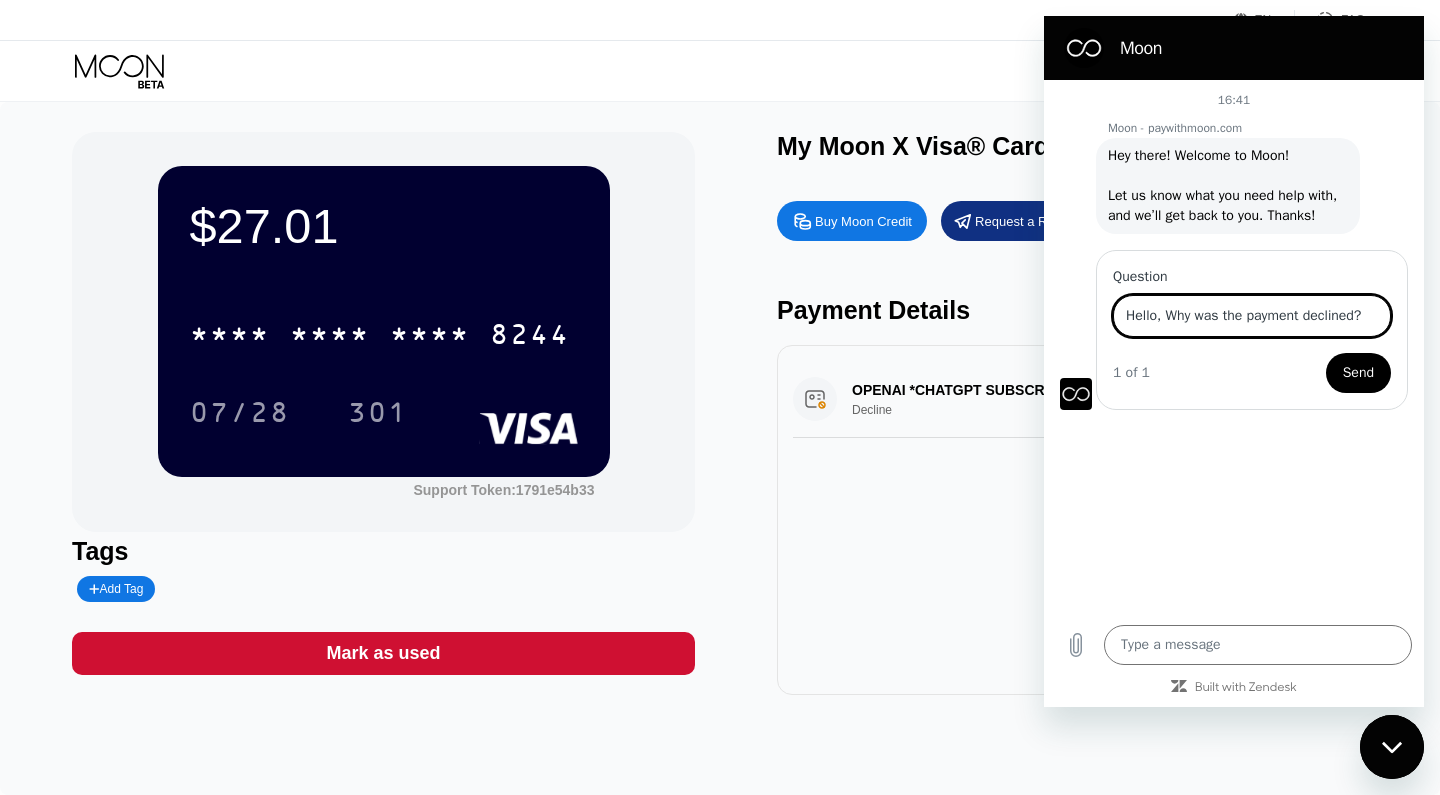 type on "Hello, Why was the payment declined?" 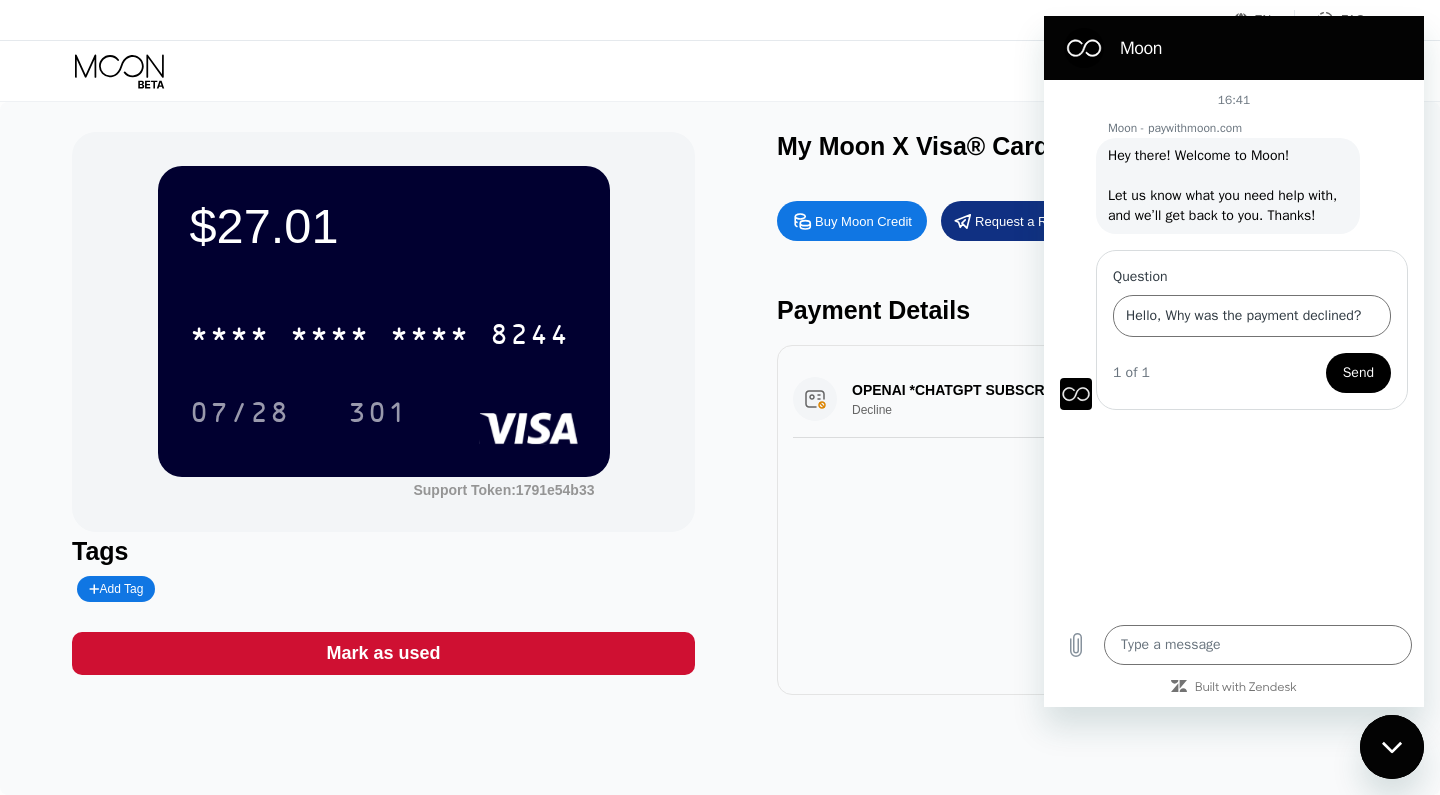 click on "Send" at bounding box center [1358, 373] 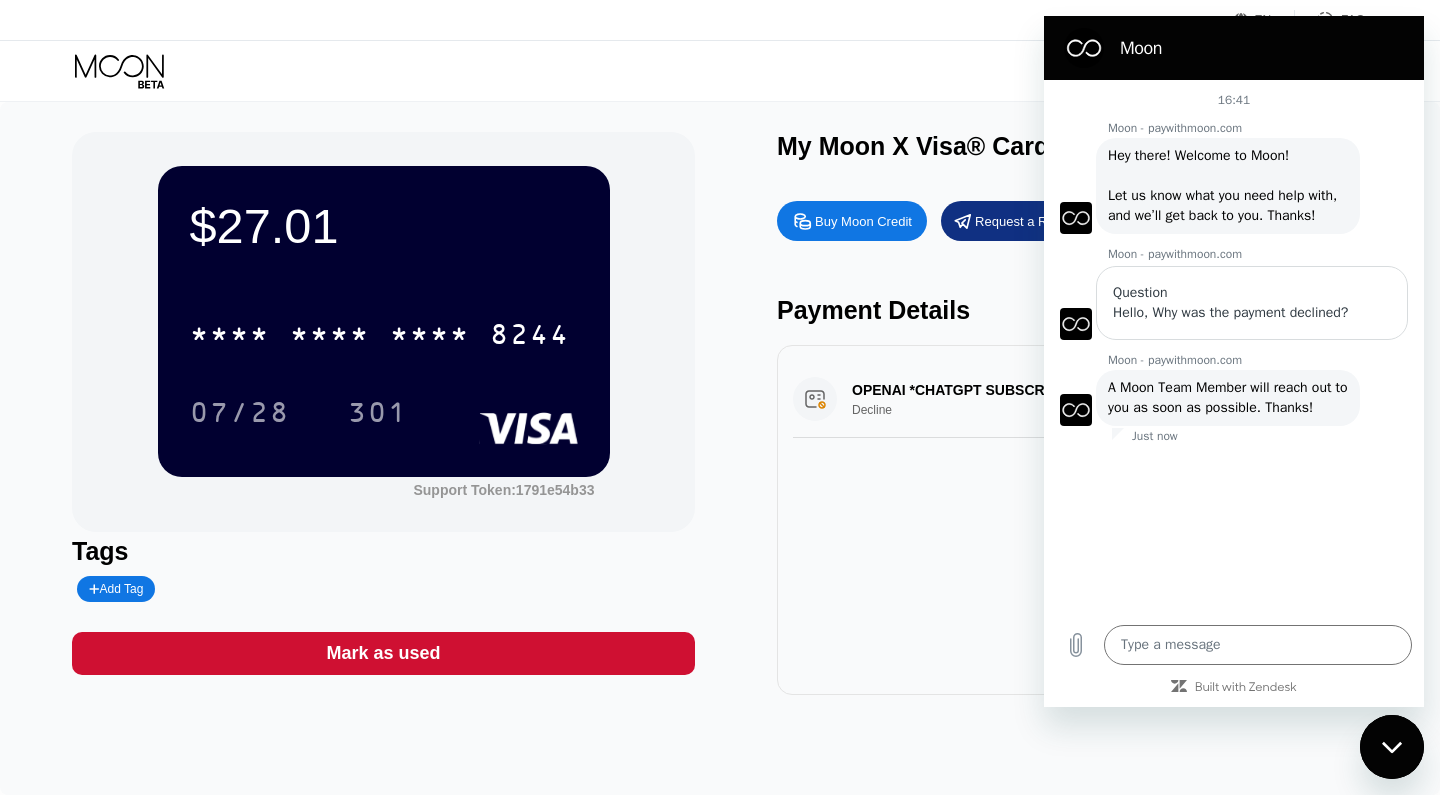 click on "$[PRICE] * * * * * * * * * * * * [CARD_LAST_4] [EXP_DATE] [SUPPORT_TOKEN] Tags Add Tag Mark as used My Moon X Visa® Card Buy Moon Credit Request a Refund Payment Details OPENAI *CHATGPT SUBSCR +[PHONE] IE Decline $[PRICE] [DATE] [TIME]" at bounding box center [720, 413] 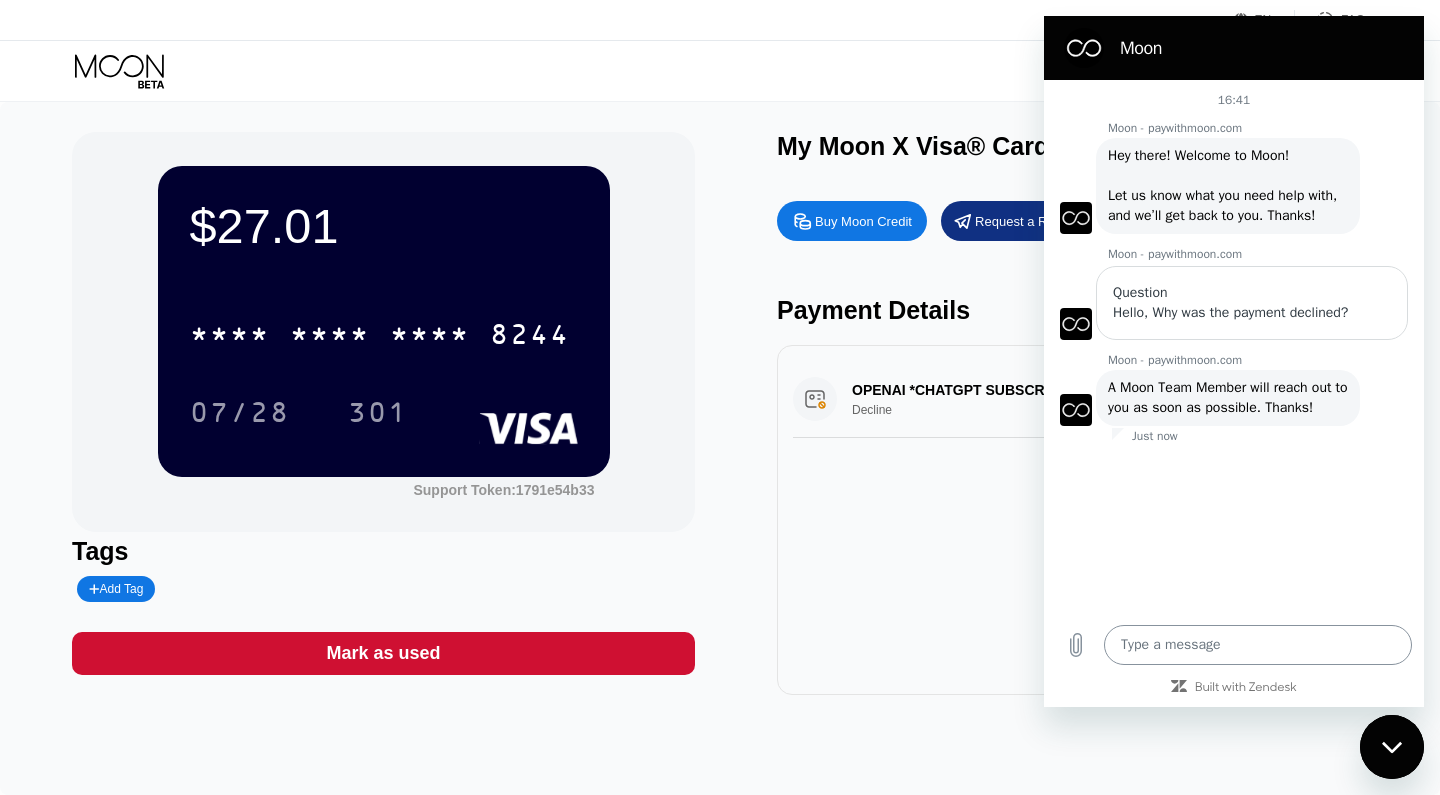 click at bounding box center (1258, 645) 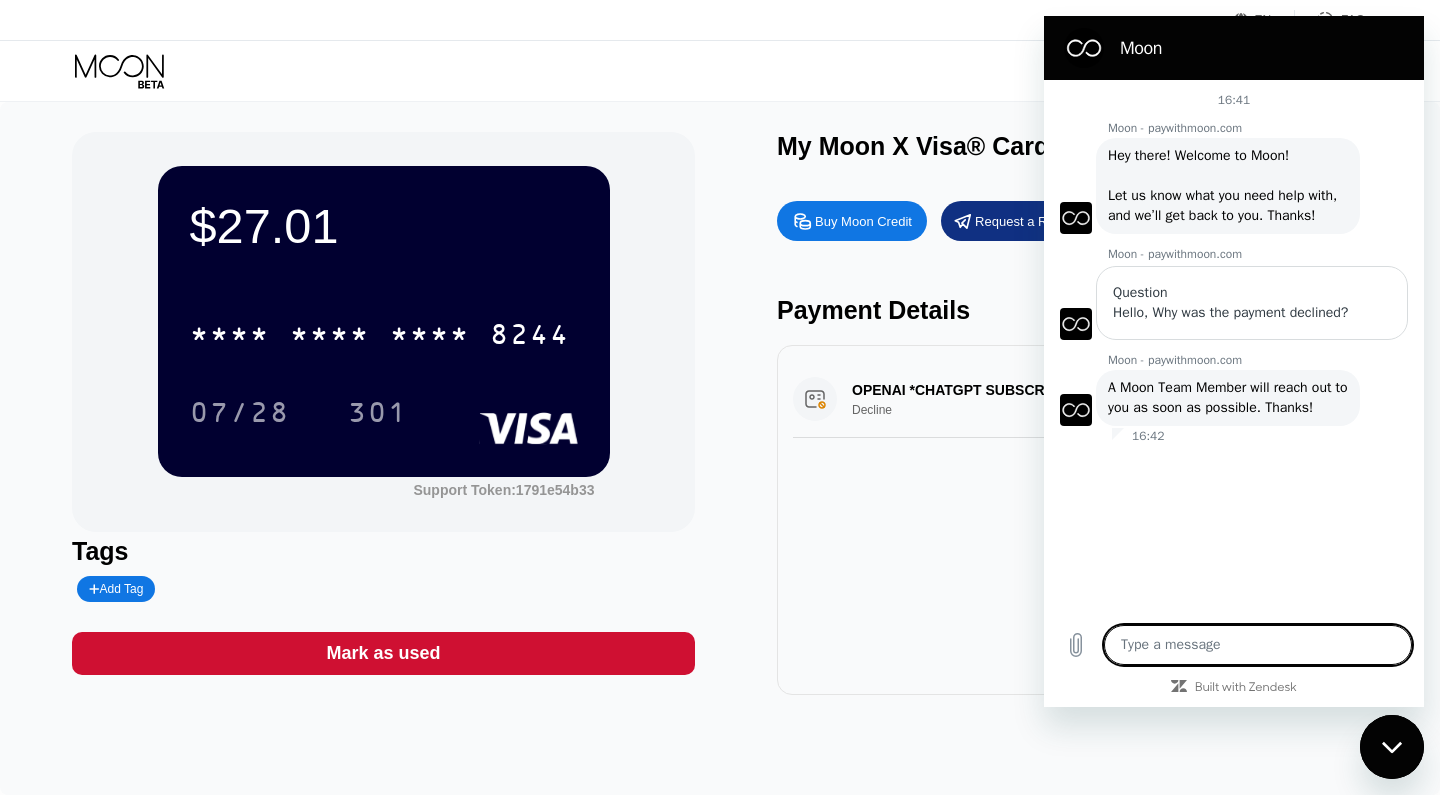type on "x" 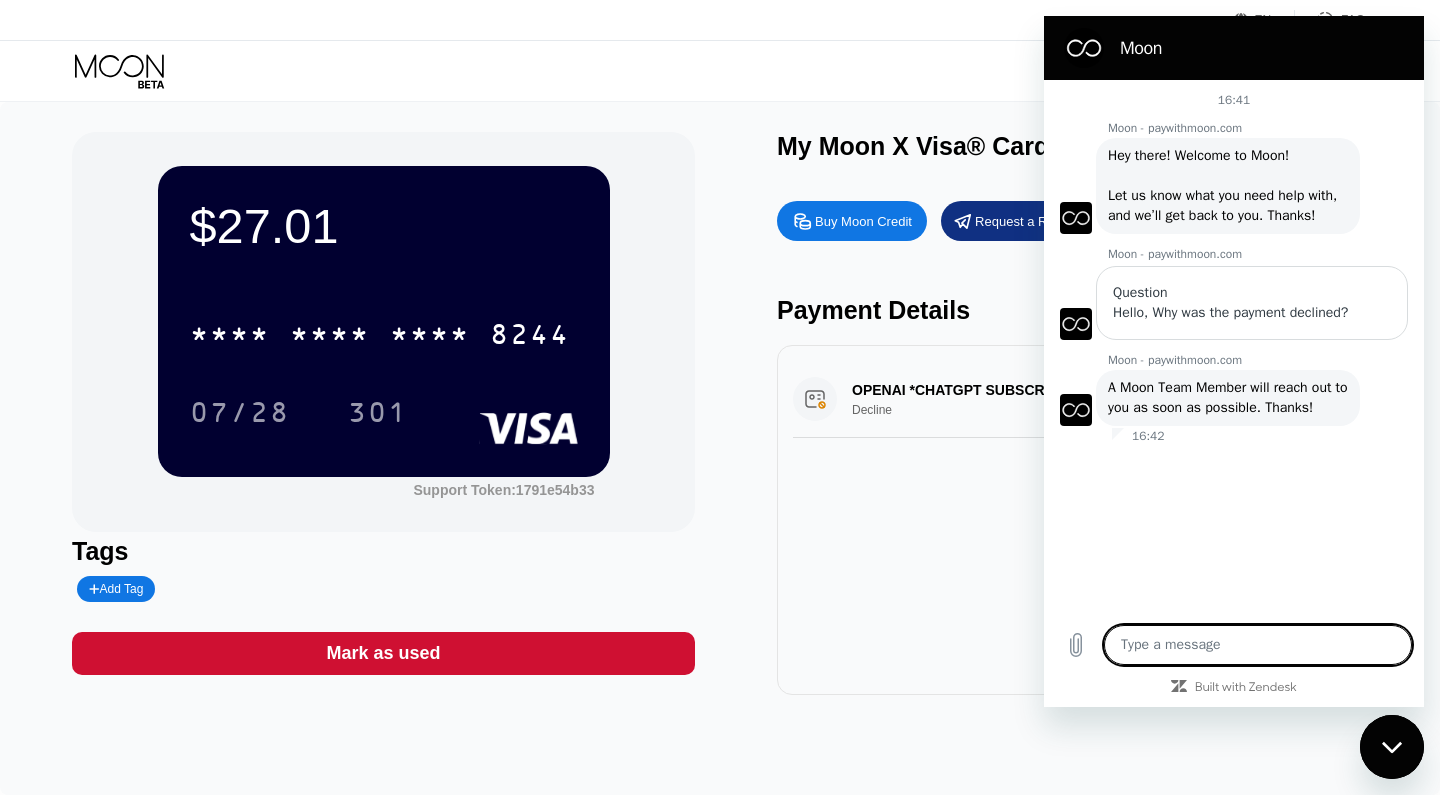 type on "On this page you write that your card is suitable for paying OpenAI" 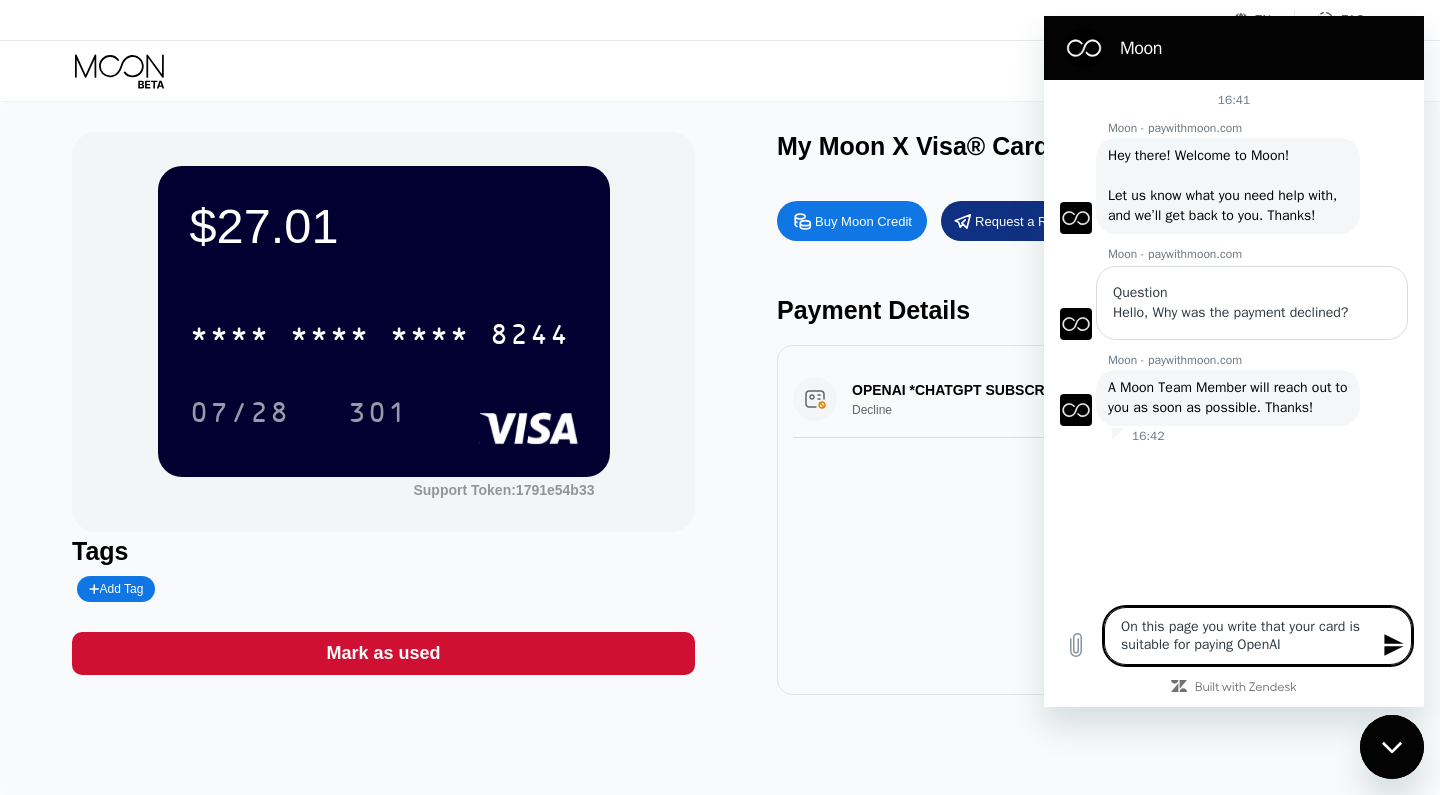 type 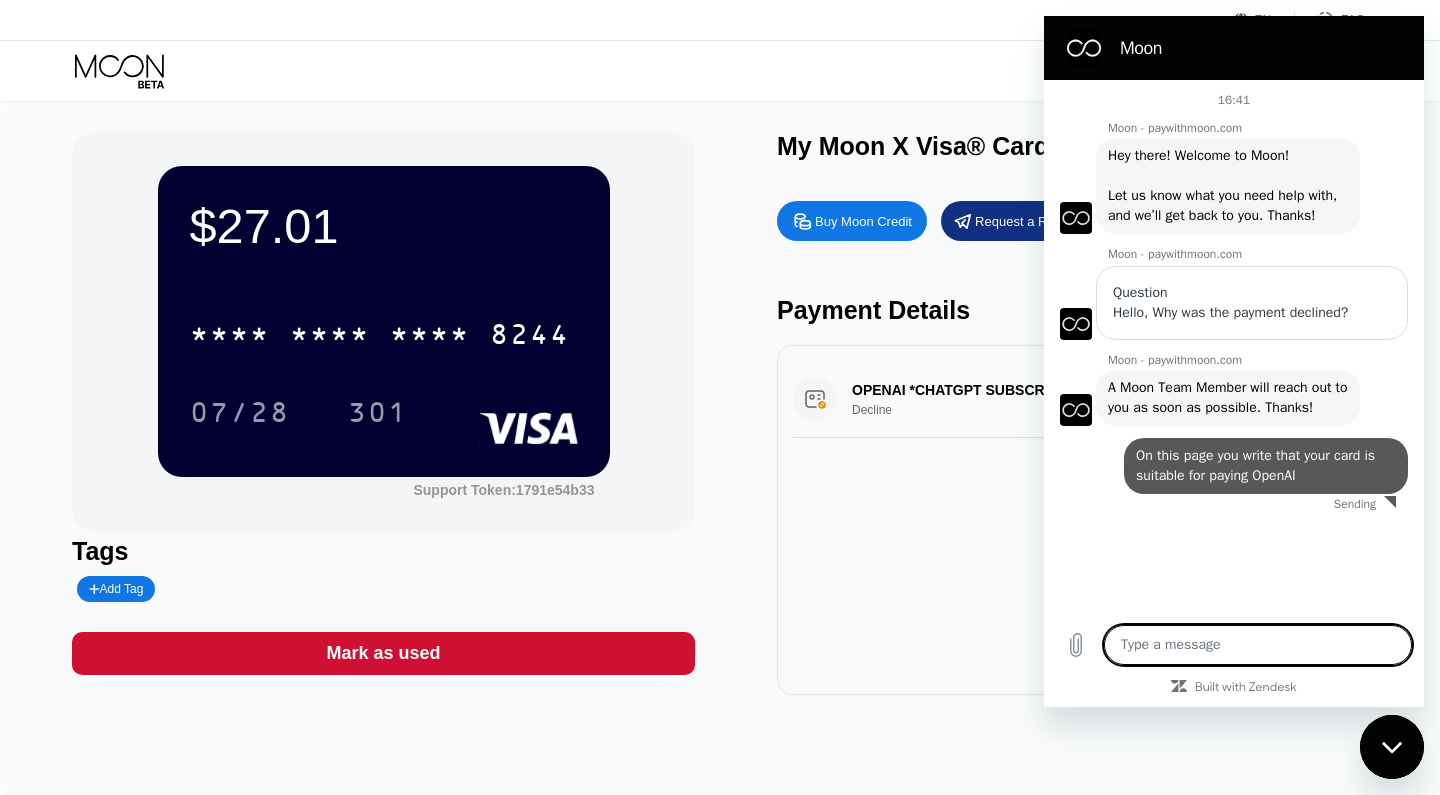 type on "x" 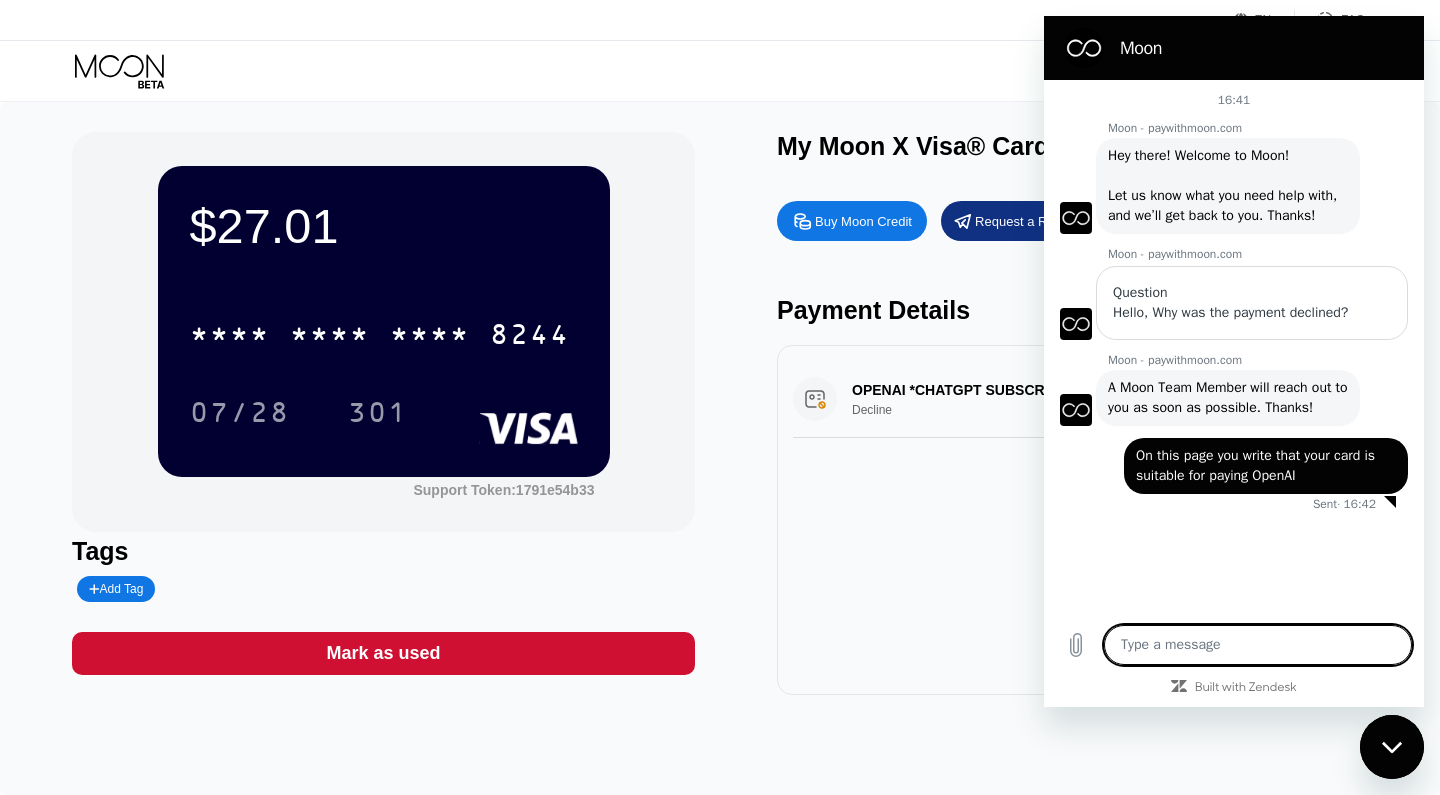 paste on "https://paywithmoon.com/merchants/chatgpt" 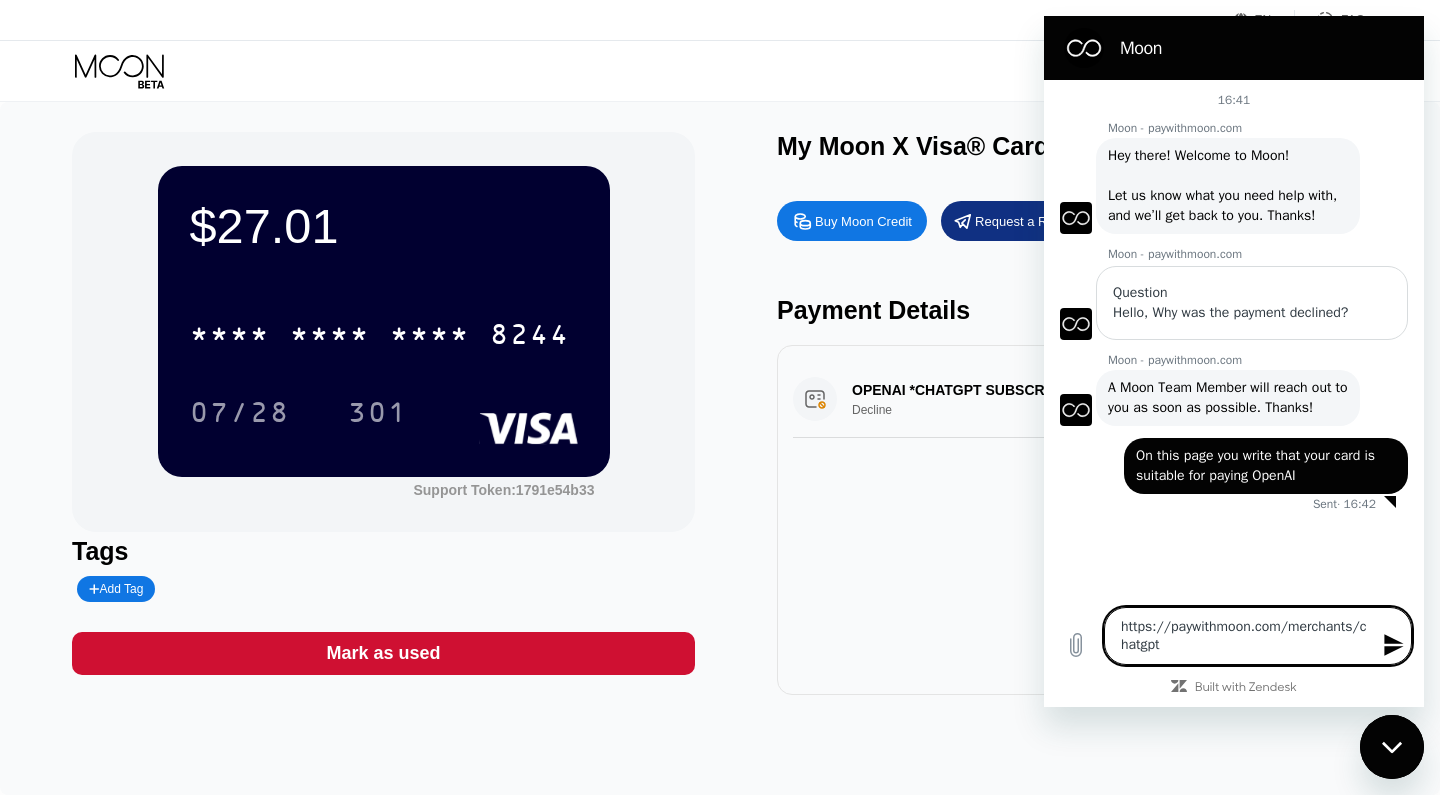 type 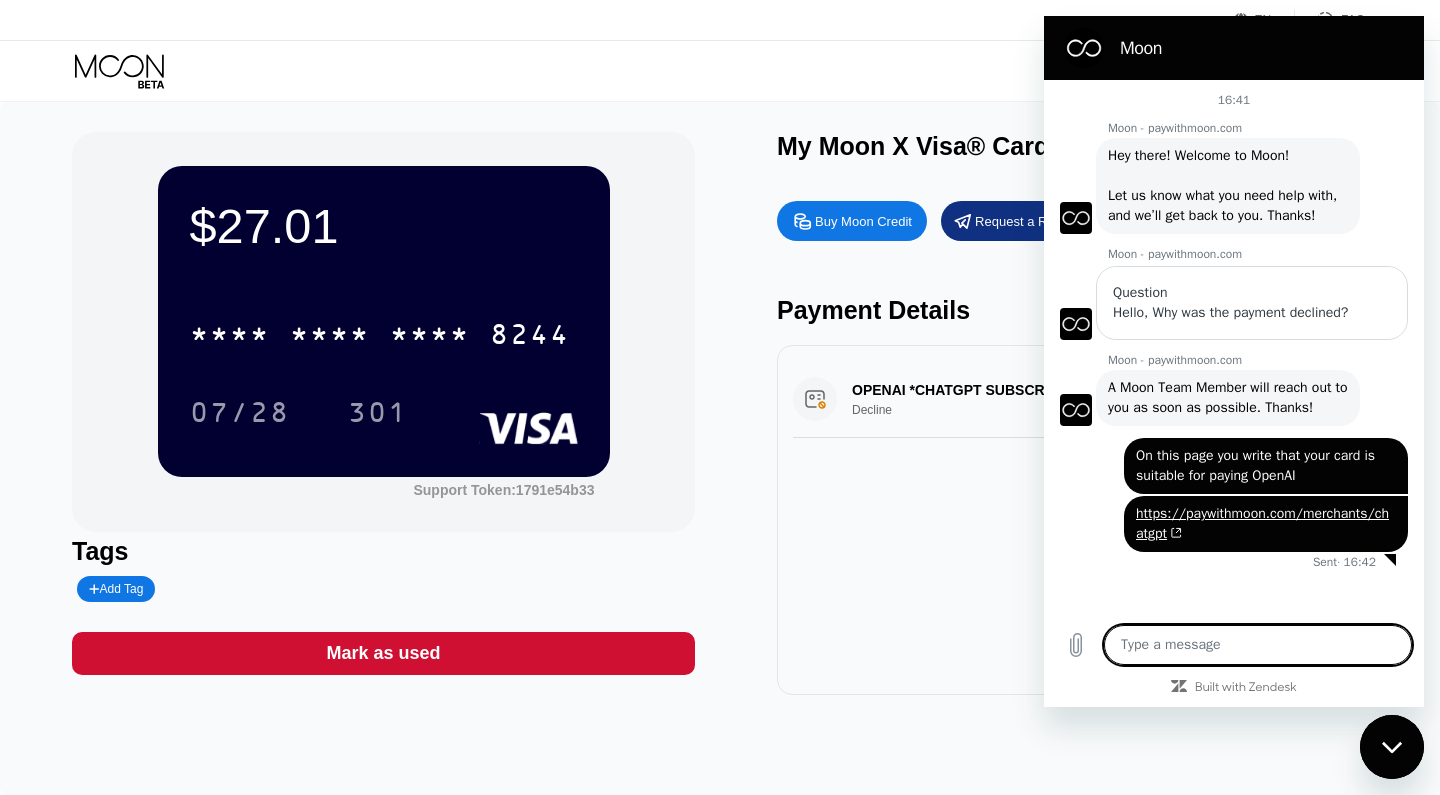 click at bounding box center [1258, 645] 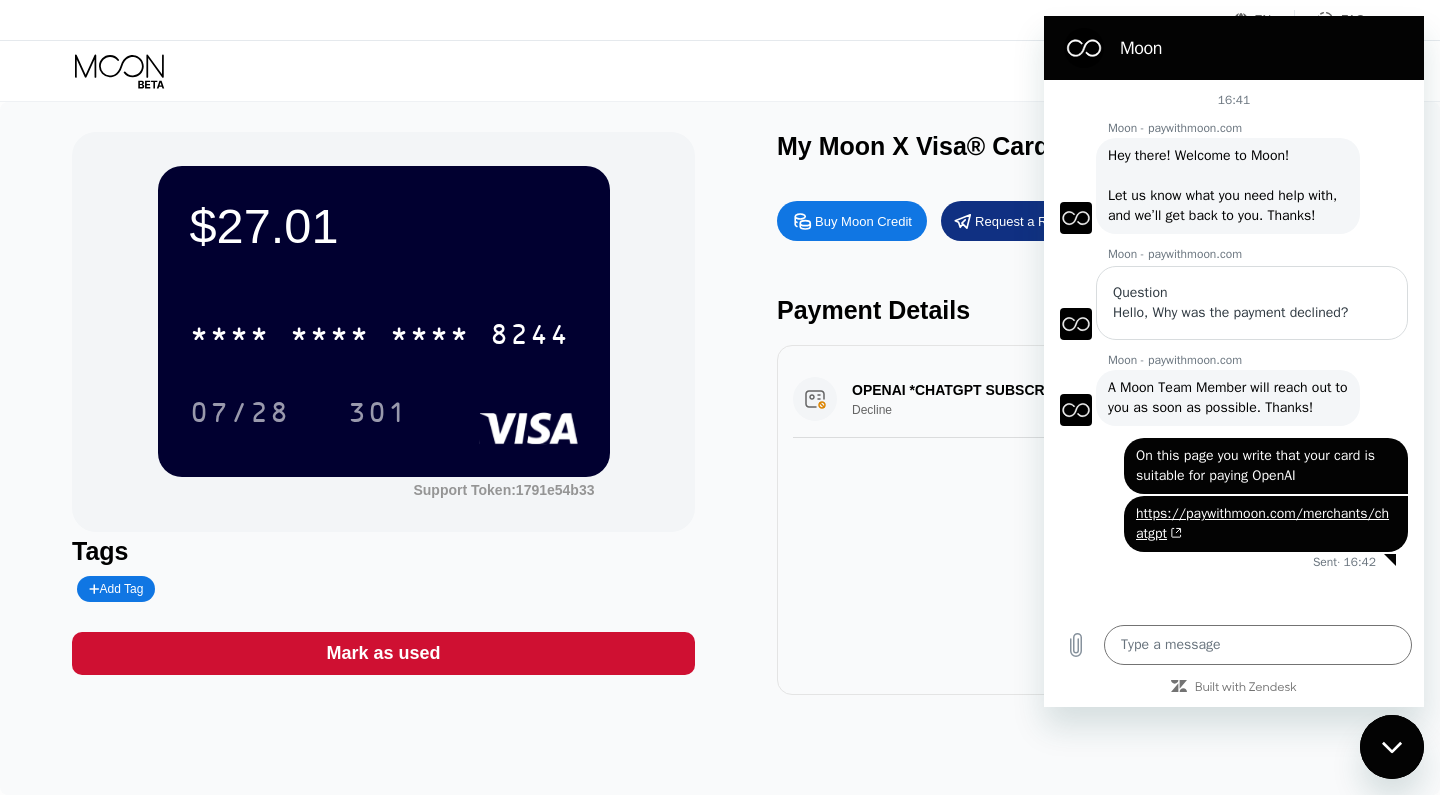 click on "$[PRICE] * * * * * * * * * * * * [CARD_LAST_4] [EXP_DATE] [SUPPORT_TOKEN] Tags Add Tag Mark as used My Moon X Visa® Card Buy Moon Credit Request a Refund Payment Details OPENAI *CHATGPT SUBSCR +[PHONE] IE Decline $[PRICE] [DATE] [TIME]" at bounding box center (720, 448) 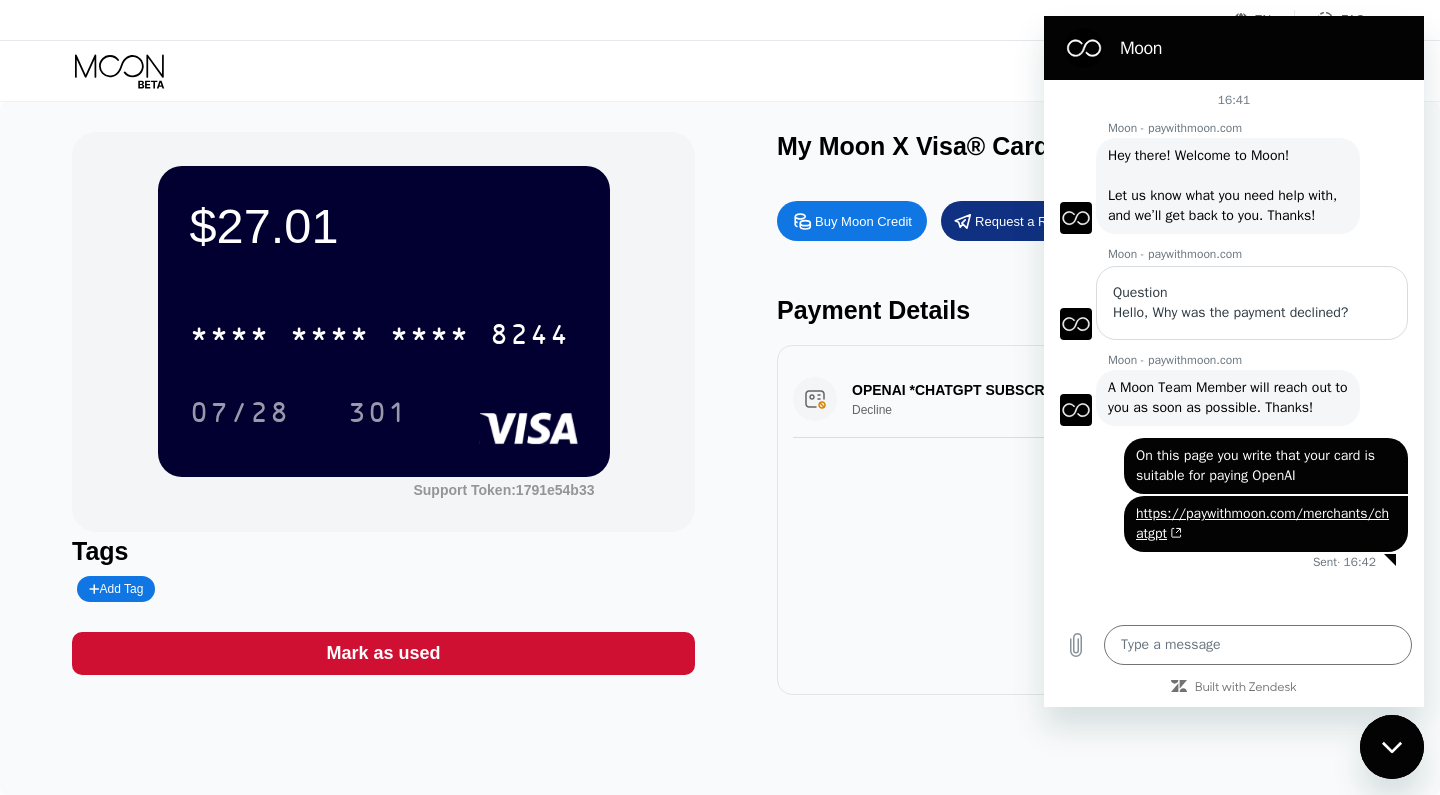 type on "x" 